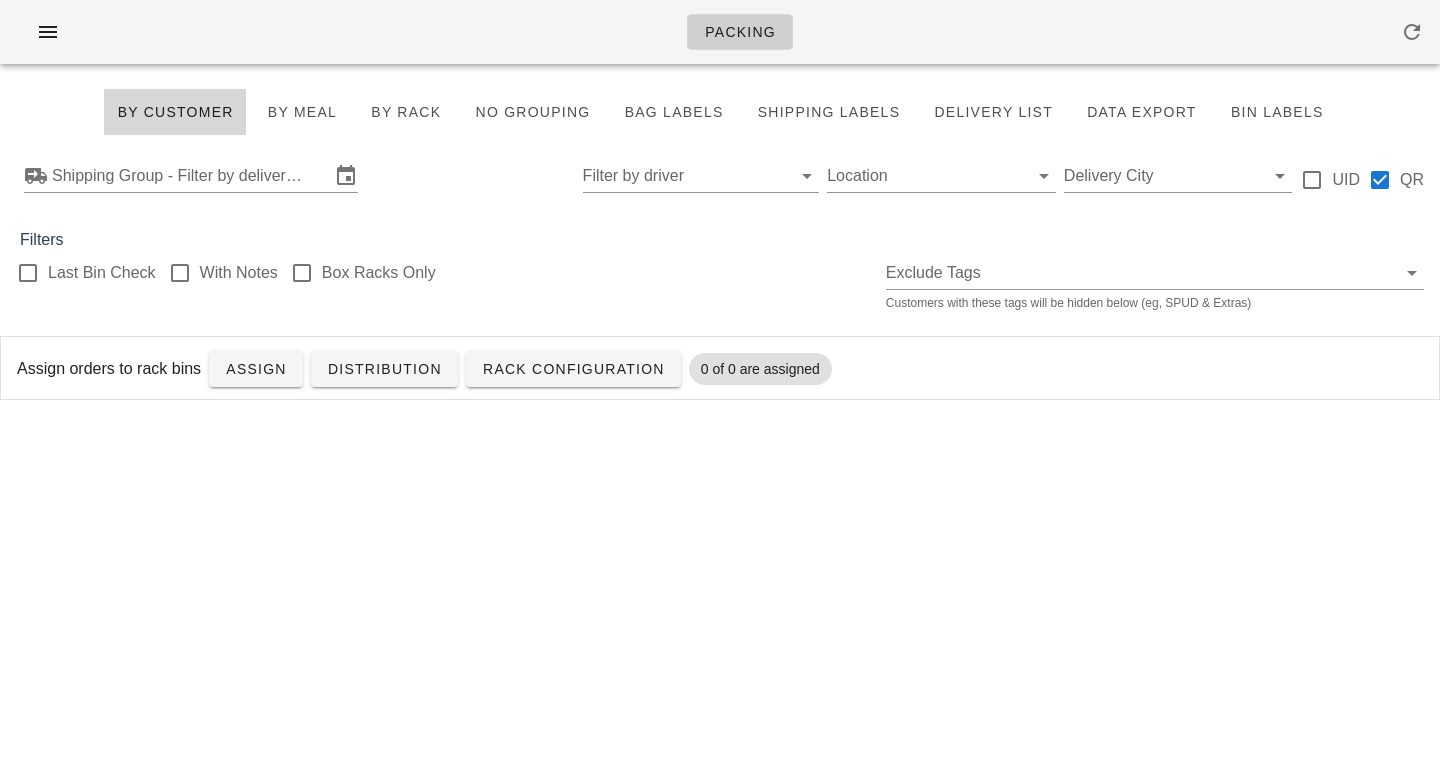 scroll, scrollTop: 0, scrollLeft: 0, axis: both 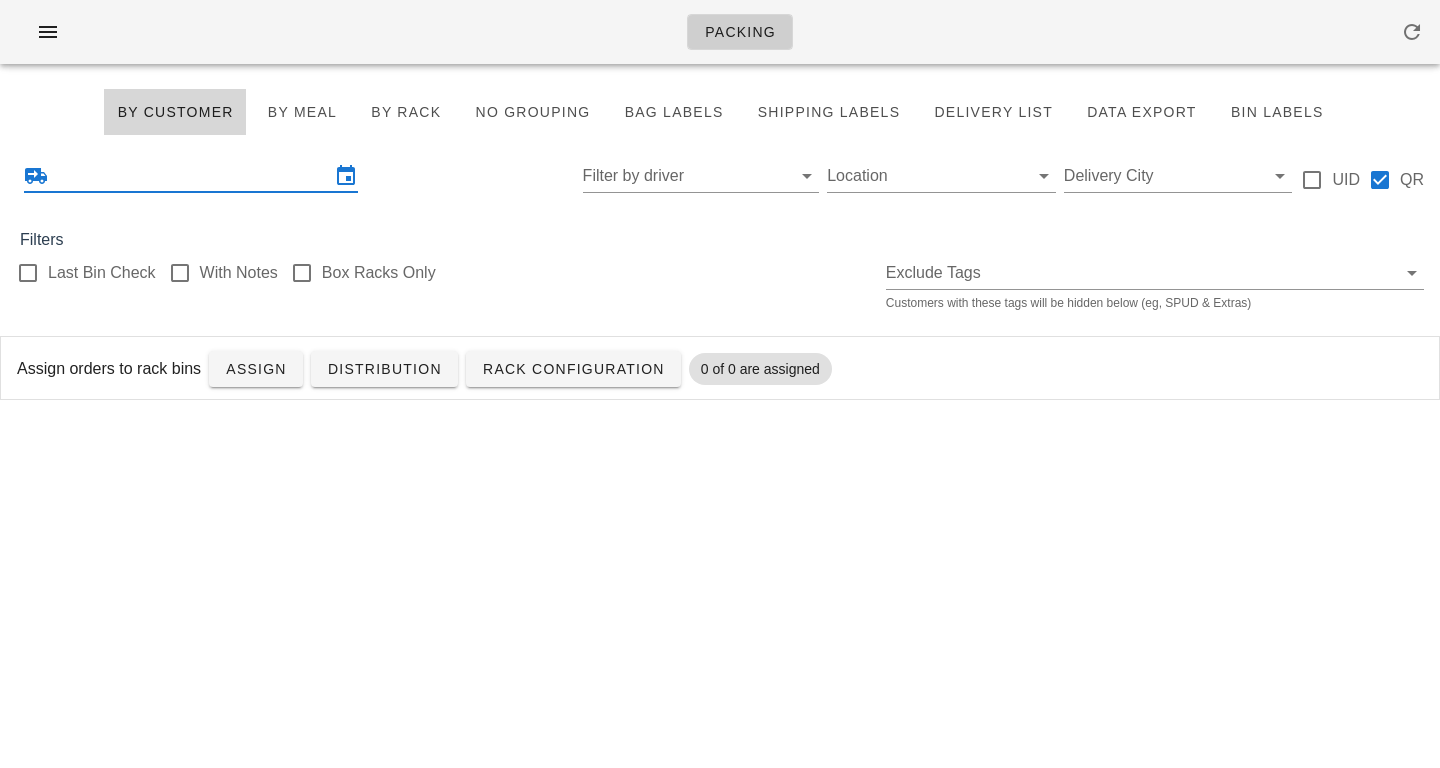 click at bounding box center (191, 176) 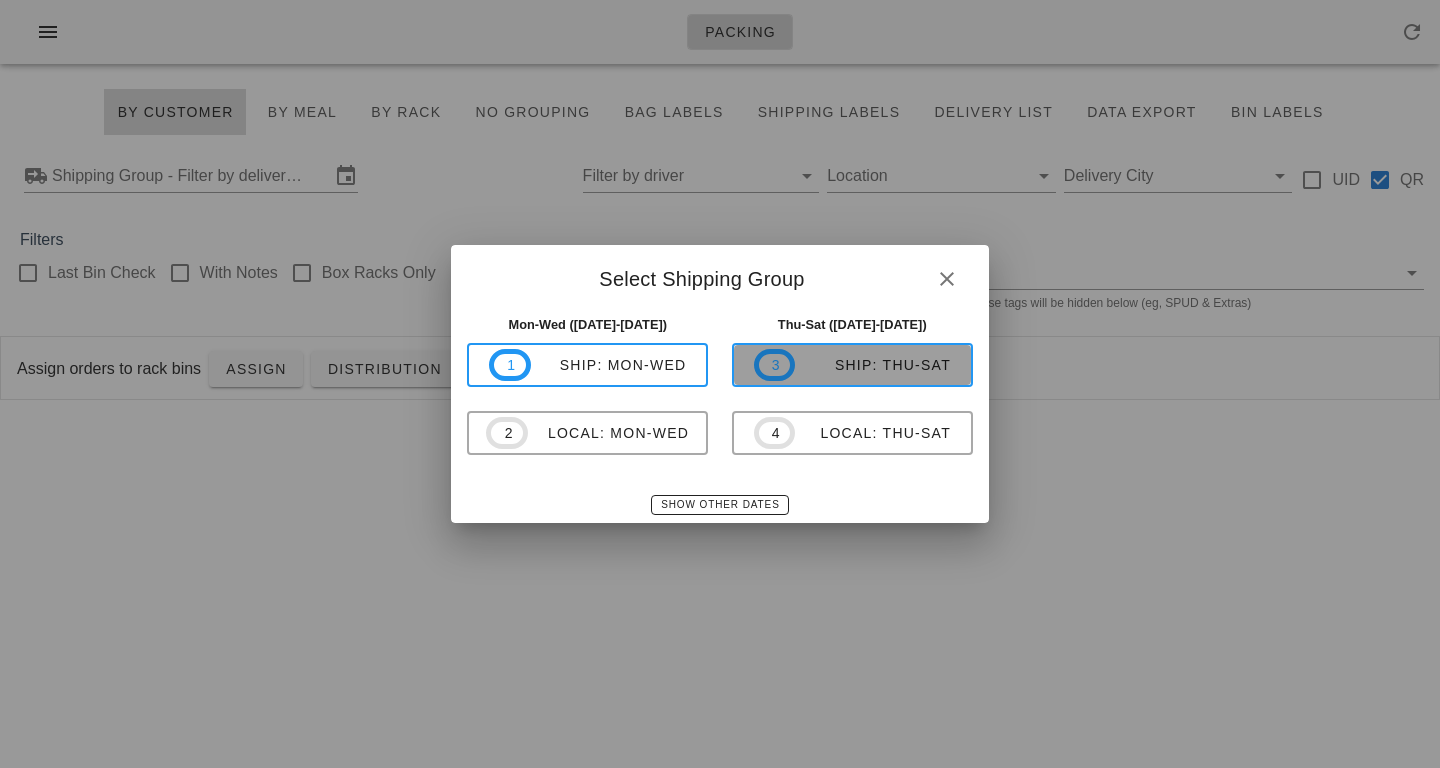 click on "ship: Thu-Sat" at bounding box center (873, 365) 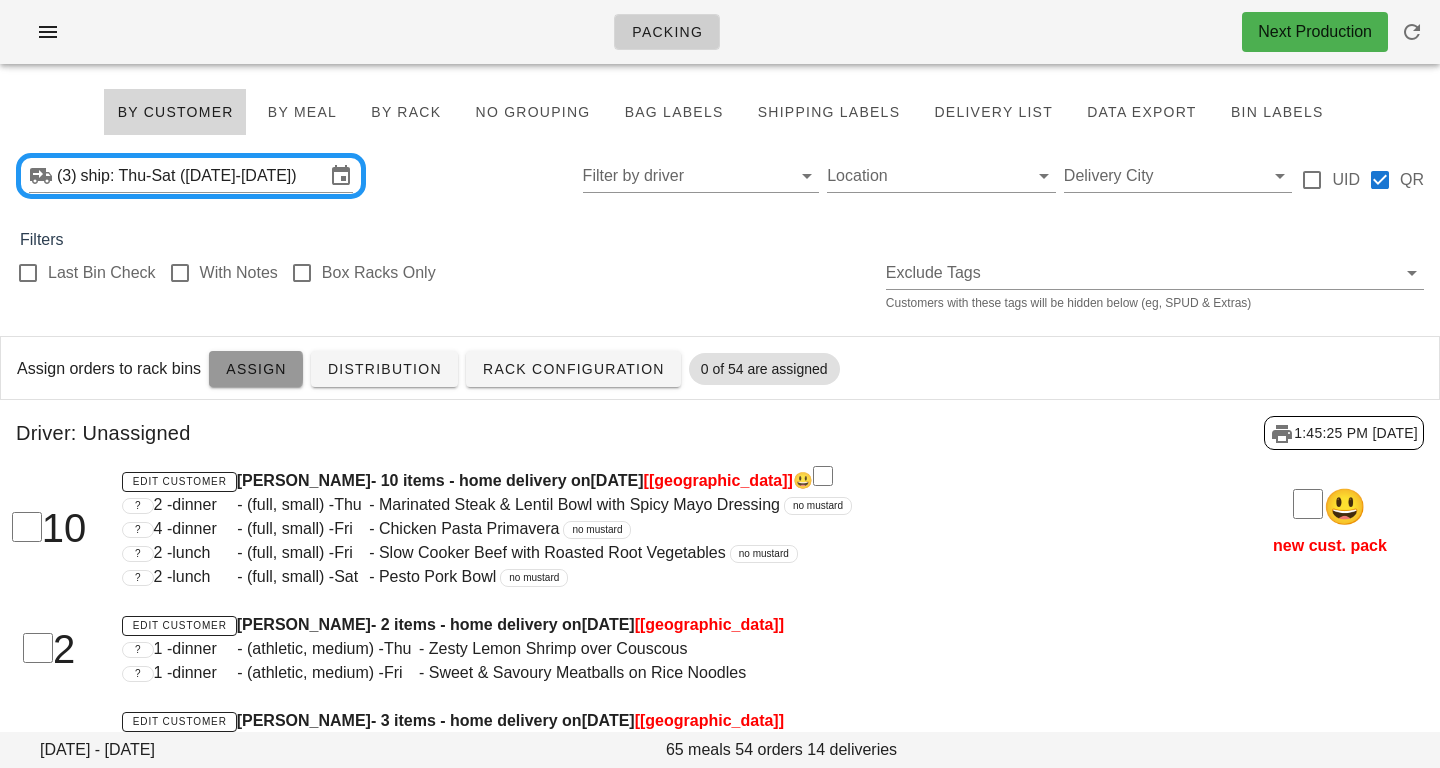 click on "Assign" at bounding box center (256, 369) 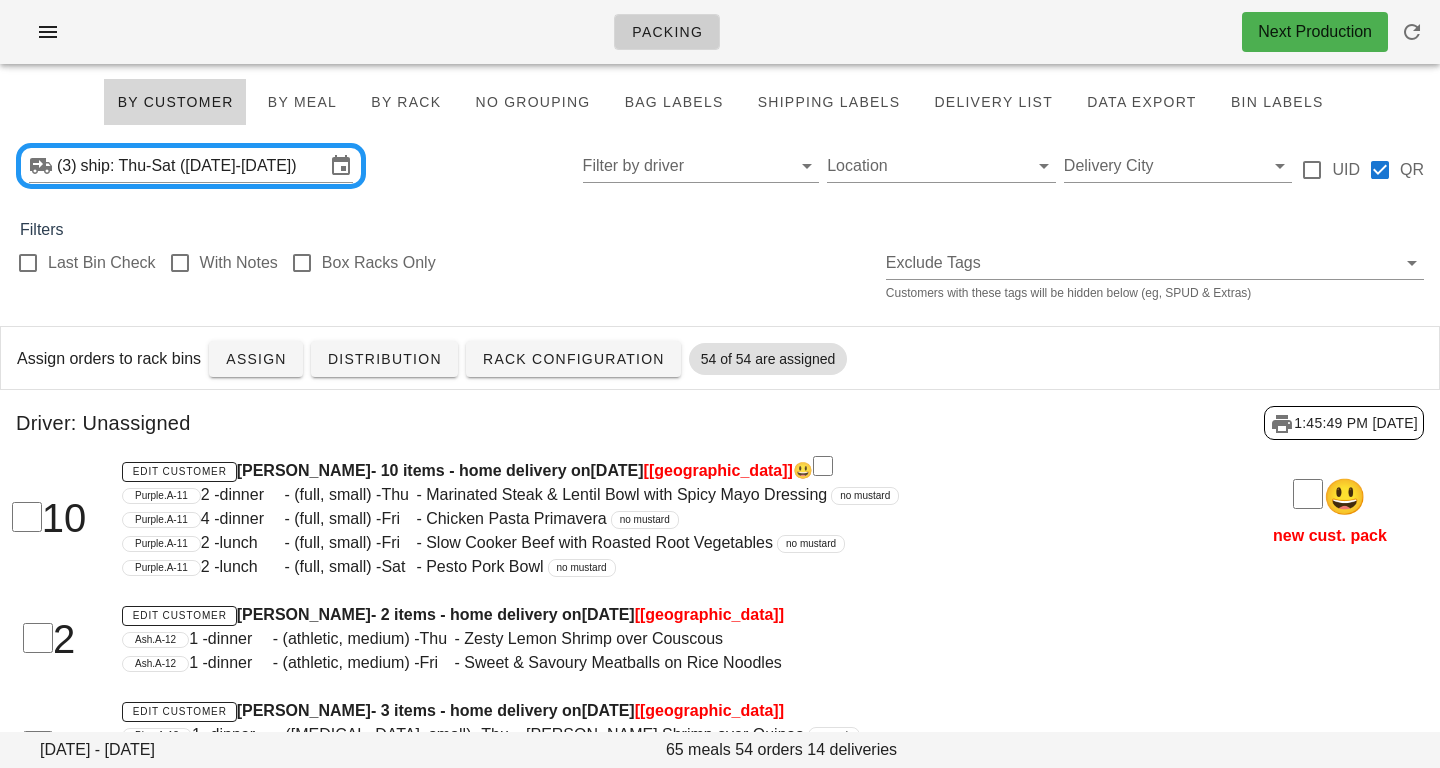 scroll, scrollTop: 12, scrollLeft: 0, axis: vertical 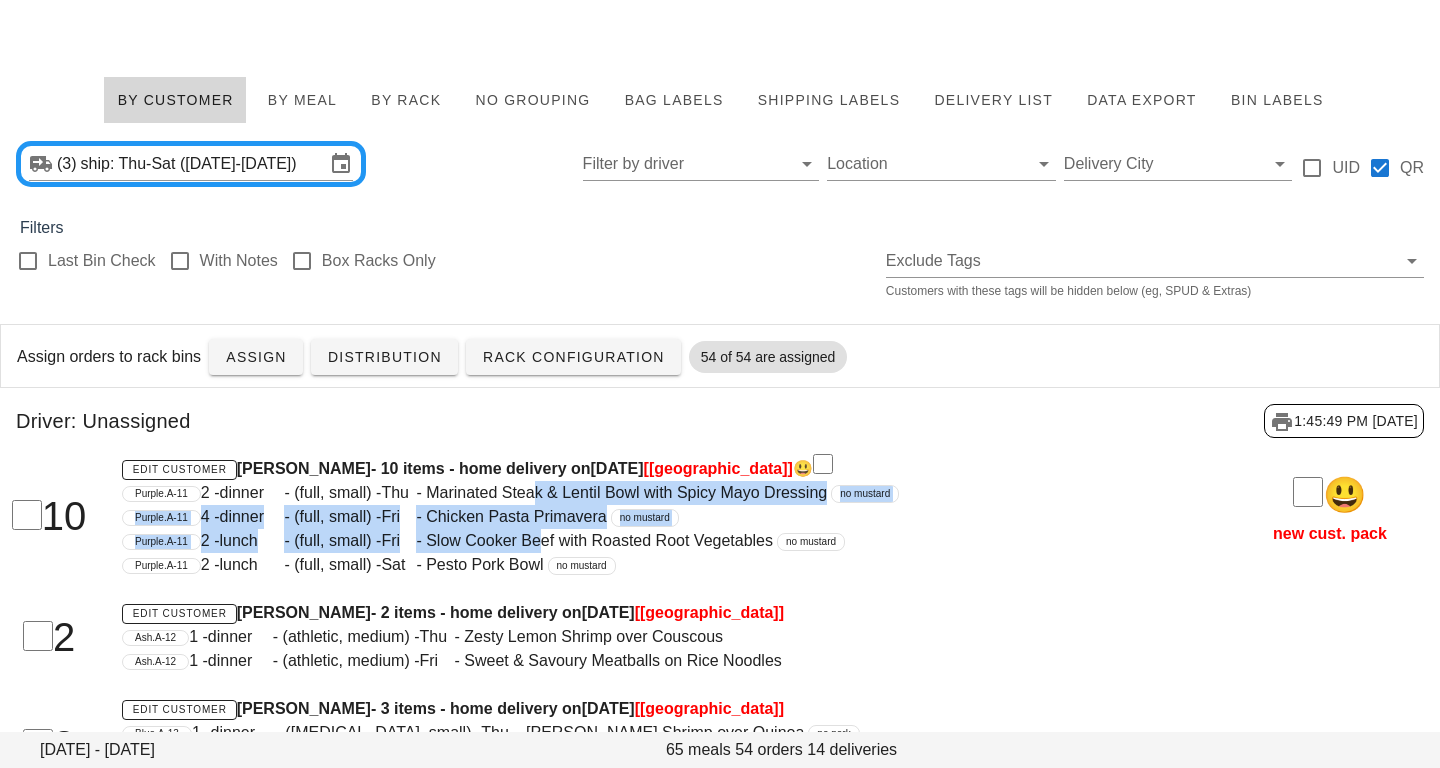 drag, startPoint x: 548, startPoint y: 500, endPoint x: 546, endPoint y: 551, distance: 51.0392 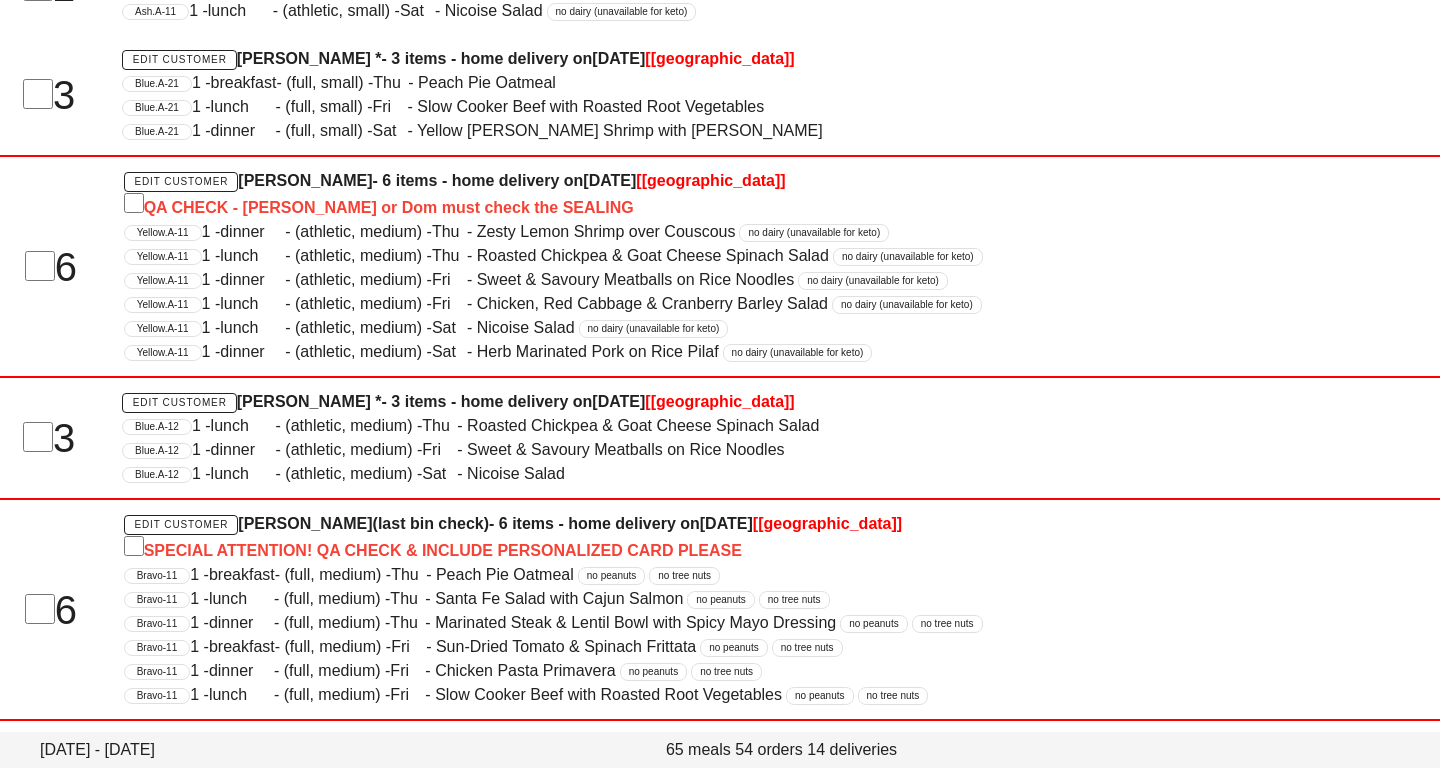 scroll, scrollTop: 1770, scrollLeft: 0, axis: vertical 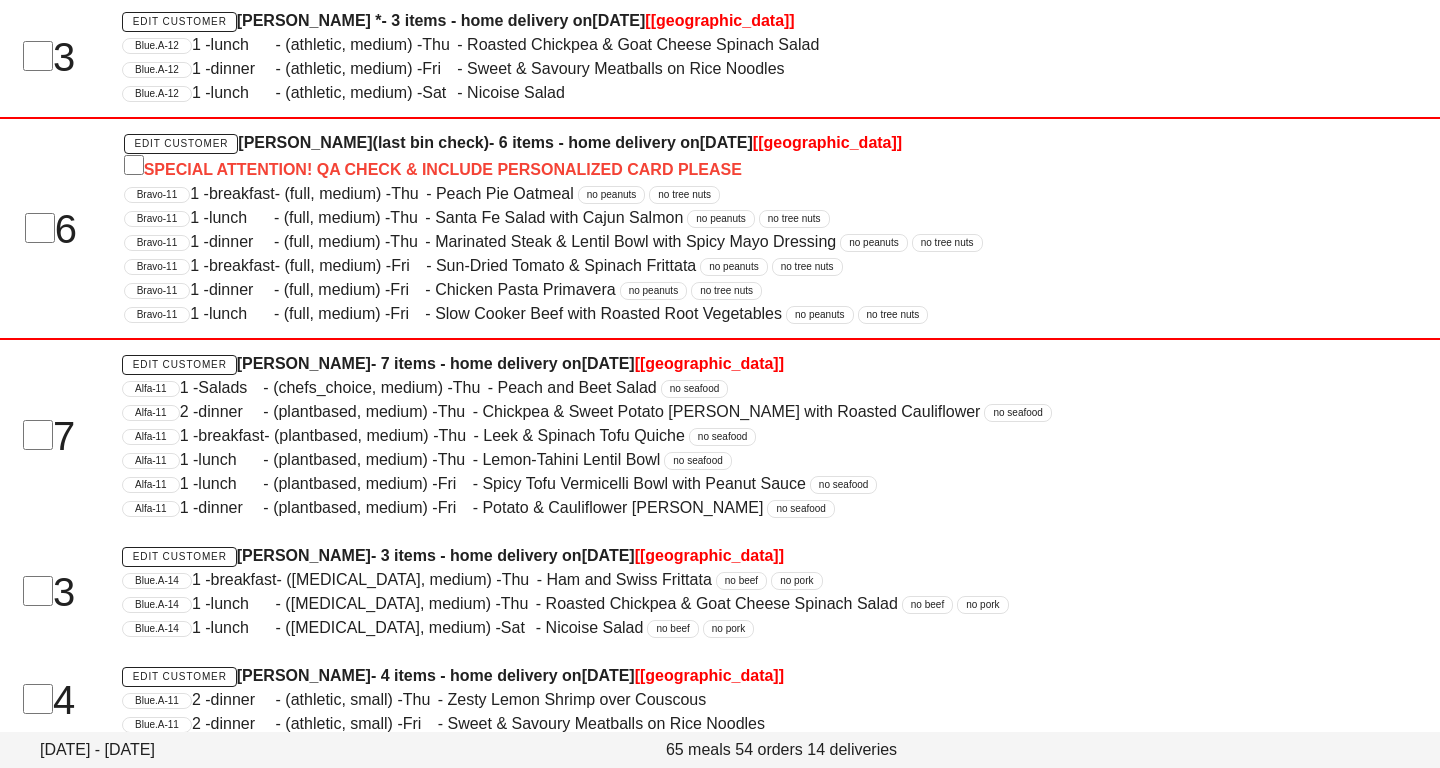 drag, startPoint x: 546, startPoint y: 567, endPoint x: 535, endPoint y: 173, distance: 394.15353 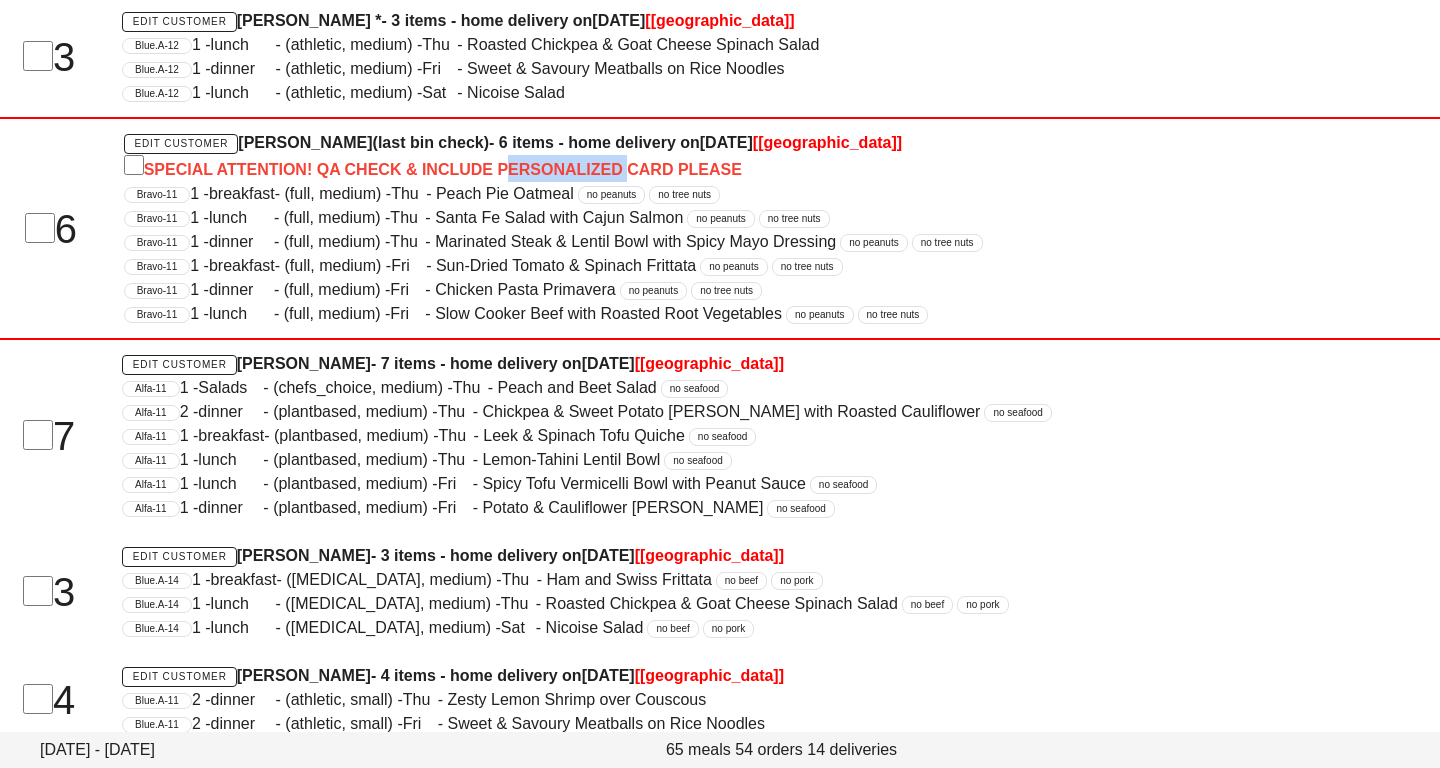 click on "SPECIAL ATTENTION! QA CHECK & INCLUDE PERSONALIZED CARD PLEASE" at bounding box center [659, 168] 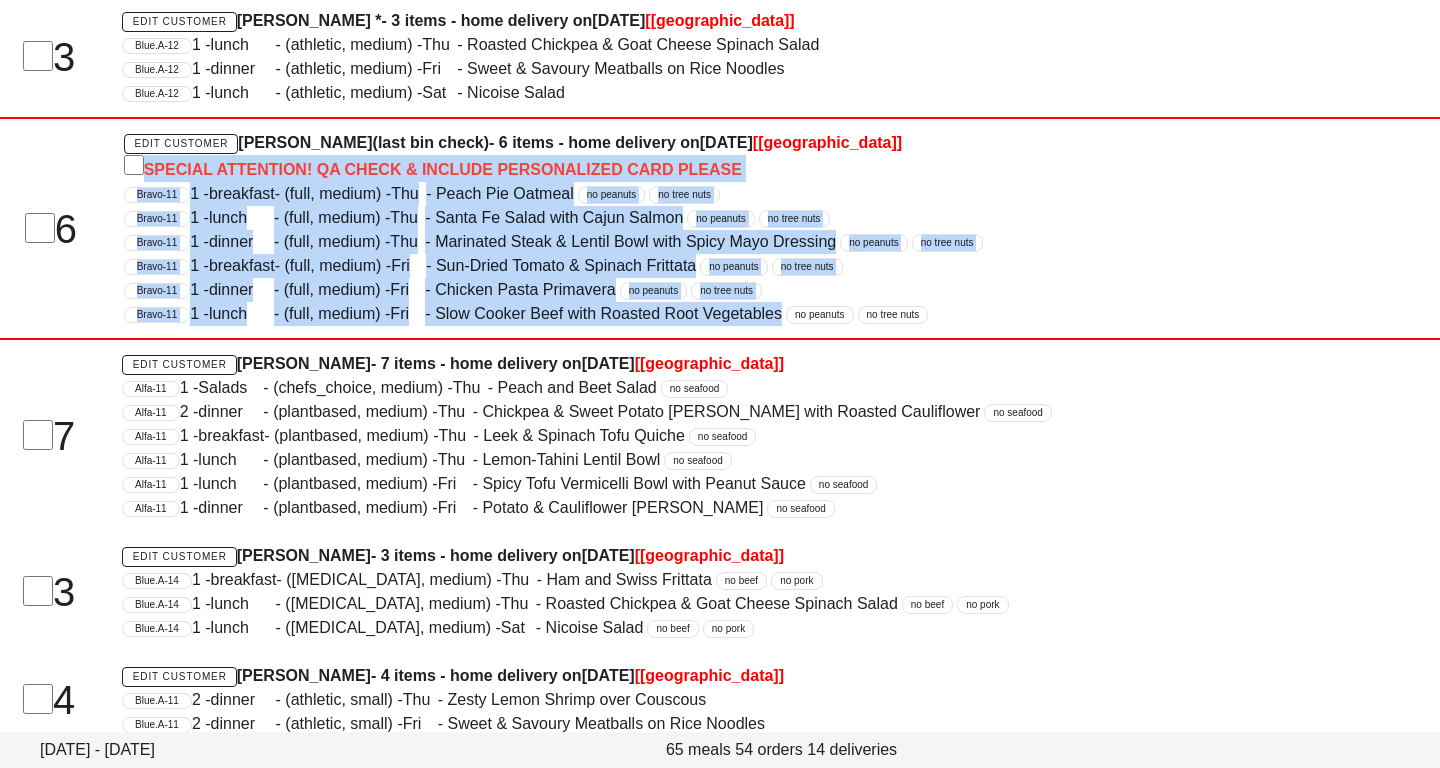 drag, startPoint x: 535, startPoint y: 173, endPoint x: 535, endPoint y: 342, distance: 169 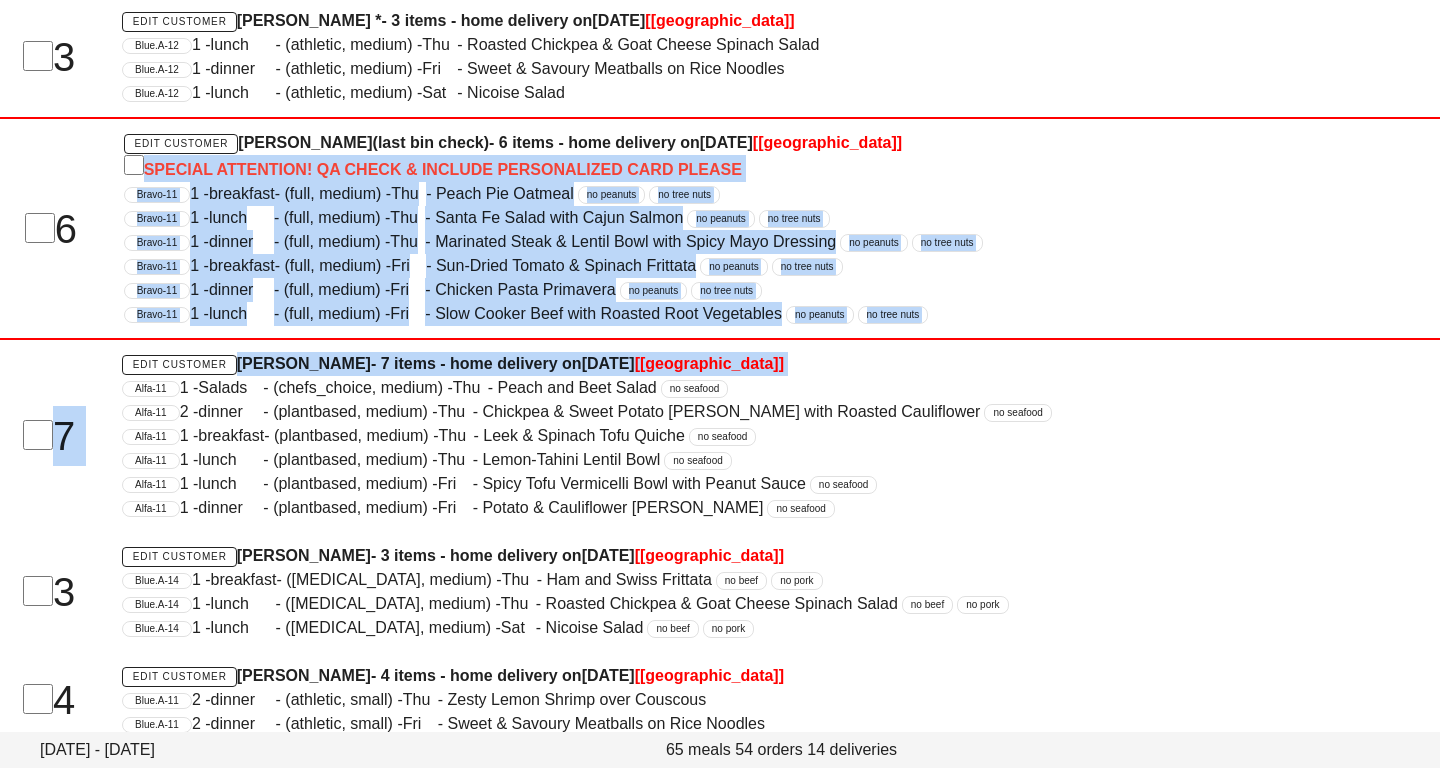 click on "Edit Customer   Stephanie Mason   - 7 items - home delivery on   Wednesday Jul 16  [toronto]   Alfa-11   1 -  Salads  - (chefs_choice, medium) -  Thu  - Peach and Beet Salad  no seafood   Alfa-11   2 -  dinner  - (plantbased, medium) -  Thu  - Chickpea & Sweet Potato Curry with Roasted Cauliflower  no seafood   Alfa-11   1 -  breakfast  - (plantbased, medium) -  Thu  - Leek & Spinach Tofu Quiche  no seafood   Alfa-11   1 -  lunch  - (plantbased, medium) -  Thu  - Lemon-Tahini Lentil Bowl  no seafood   Alfa-11   1 -  lunch  - (plantbased, medium) -  Fri  - Spicy Tofu Vermicelli Bowl with Peanut Sauce  no seafood   Alfa-11   1 -  dinner  - (plantbased, medium) -  Fri  - Potato & Cauliflower Curry  no seafood" at bounding box center [659, 436] 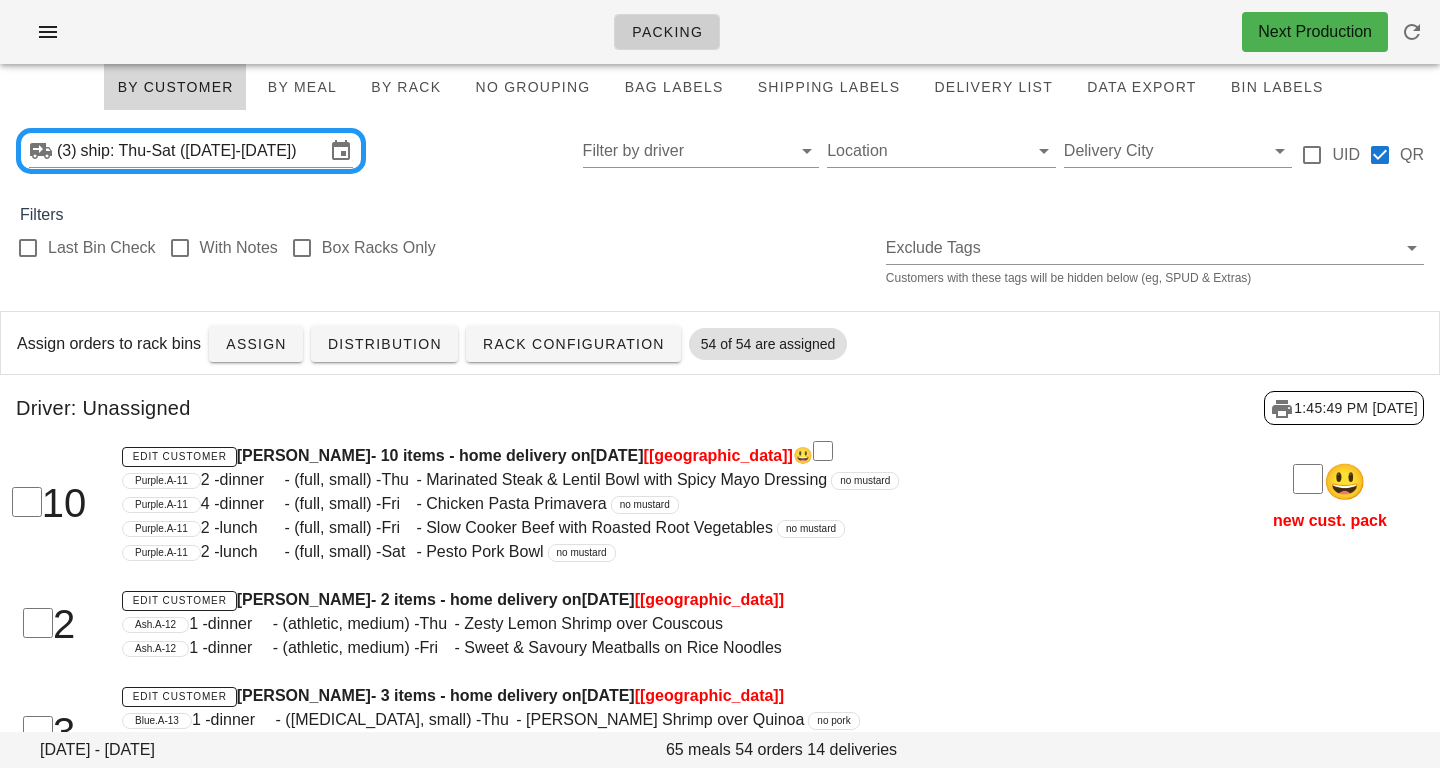 scroll, scrollTop: 0, scrollLeft: 0, axis: both 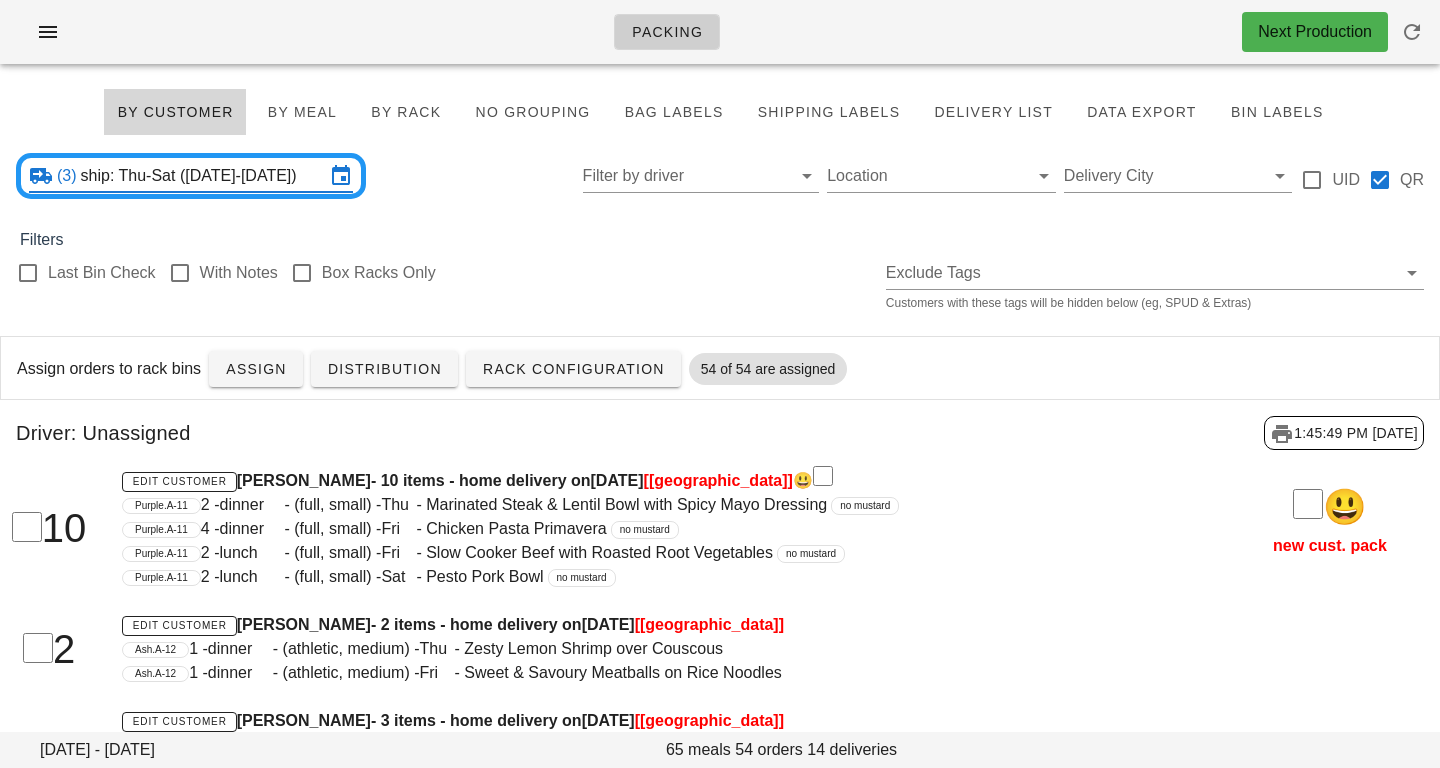 click on "ship: Thu-Sat (Jul 17-Jul 19)" at bounding box center (203, 176) 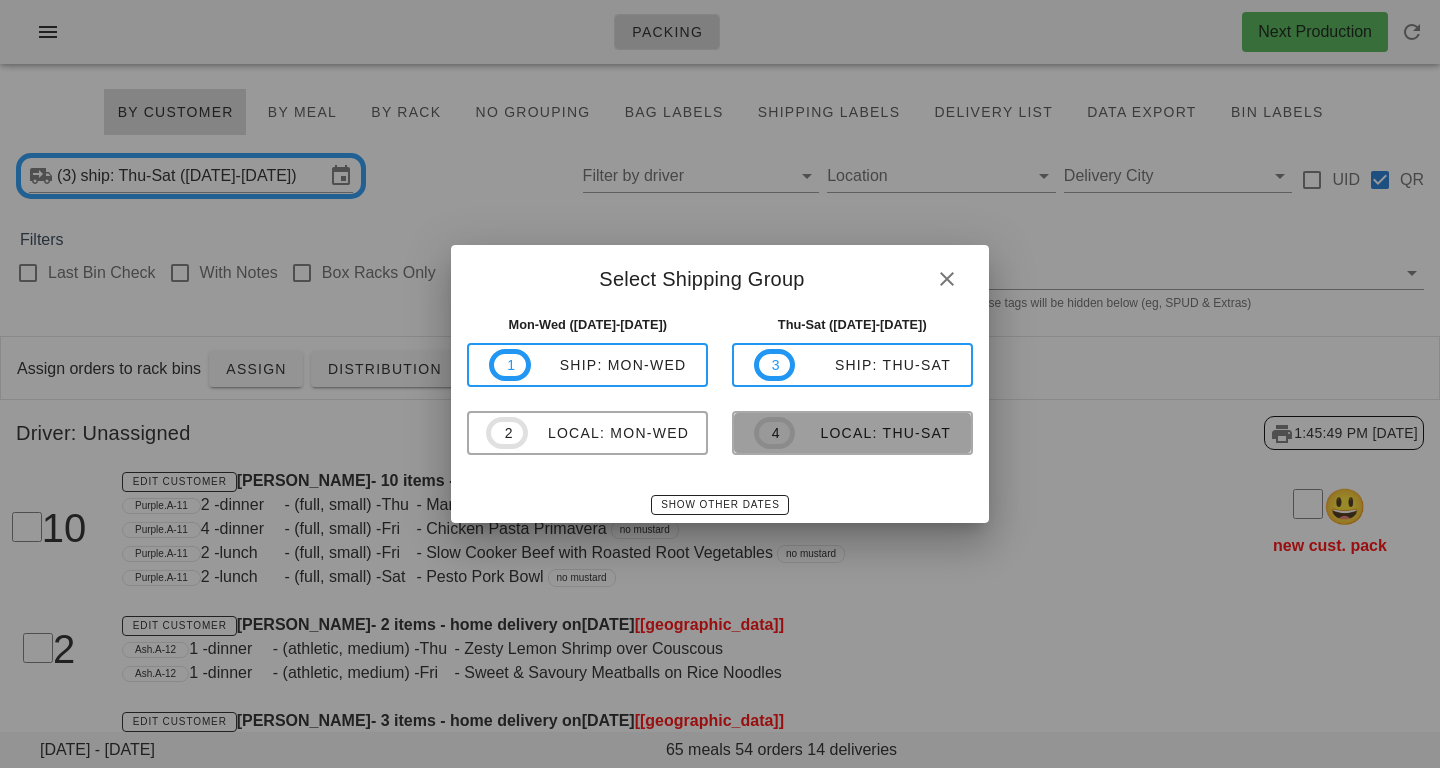 click on "4" at bounding box center [775, 433] 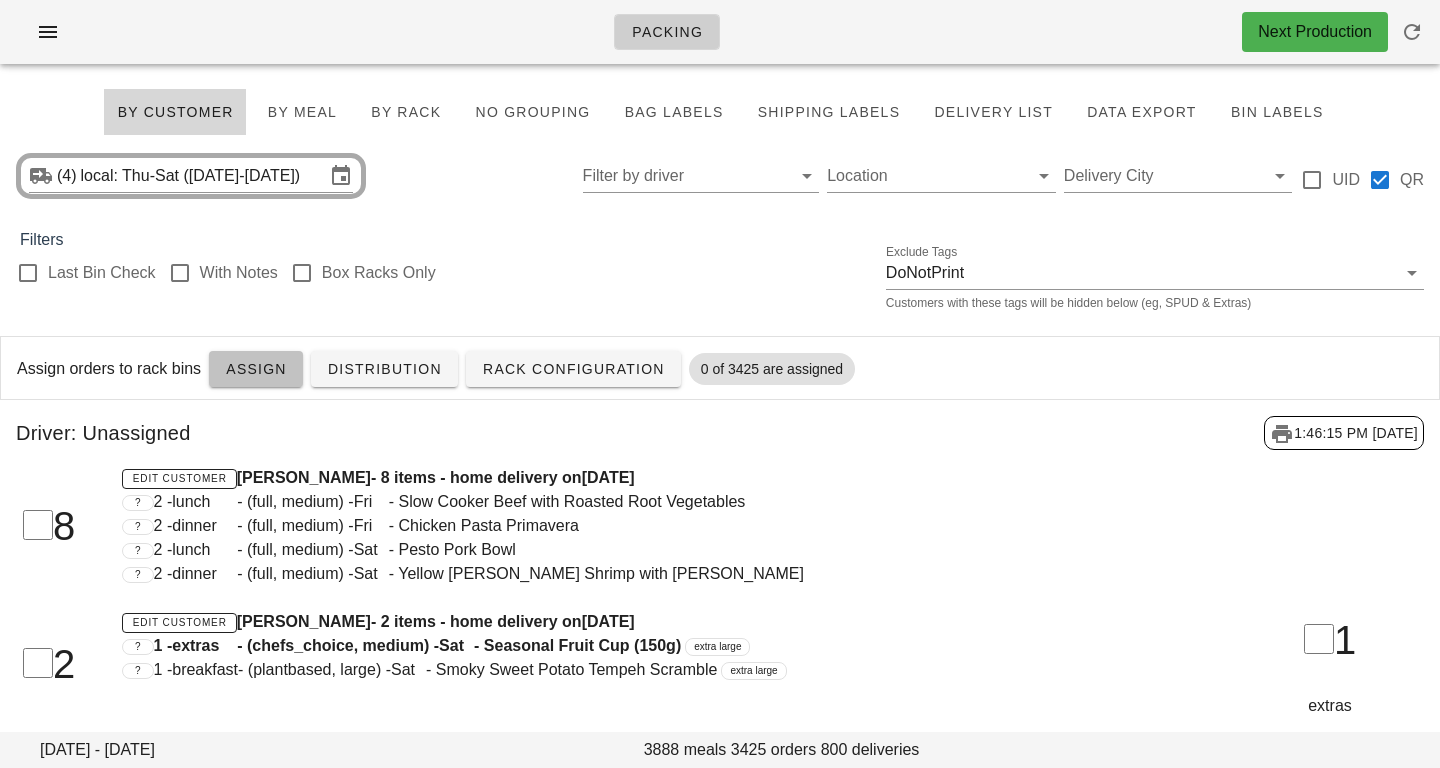 click on "Assign" at bounding box center (256, 369) 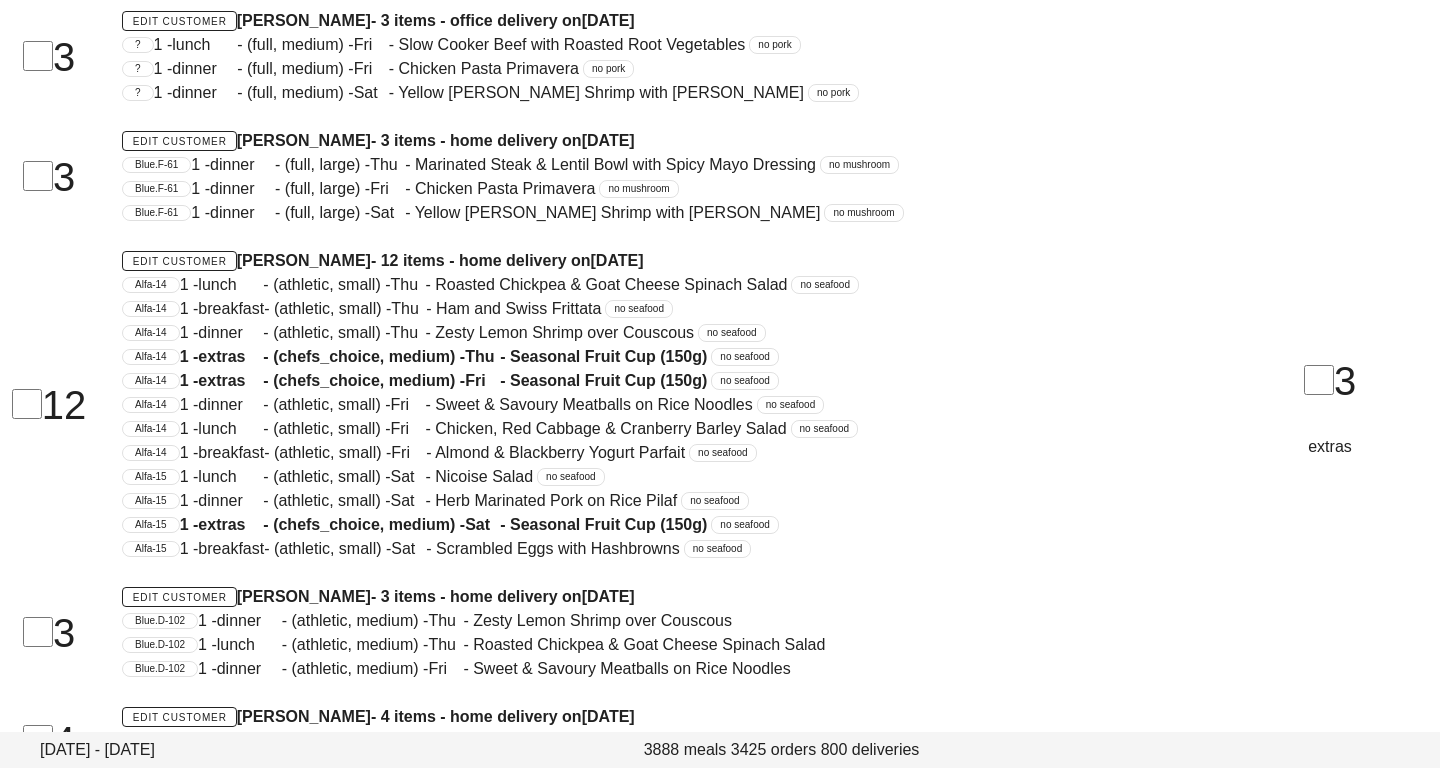 scroll, scrollTop: 11945, scrollLeft: 0, axis: vertical 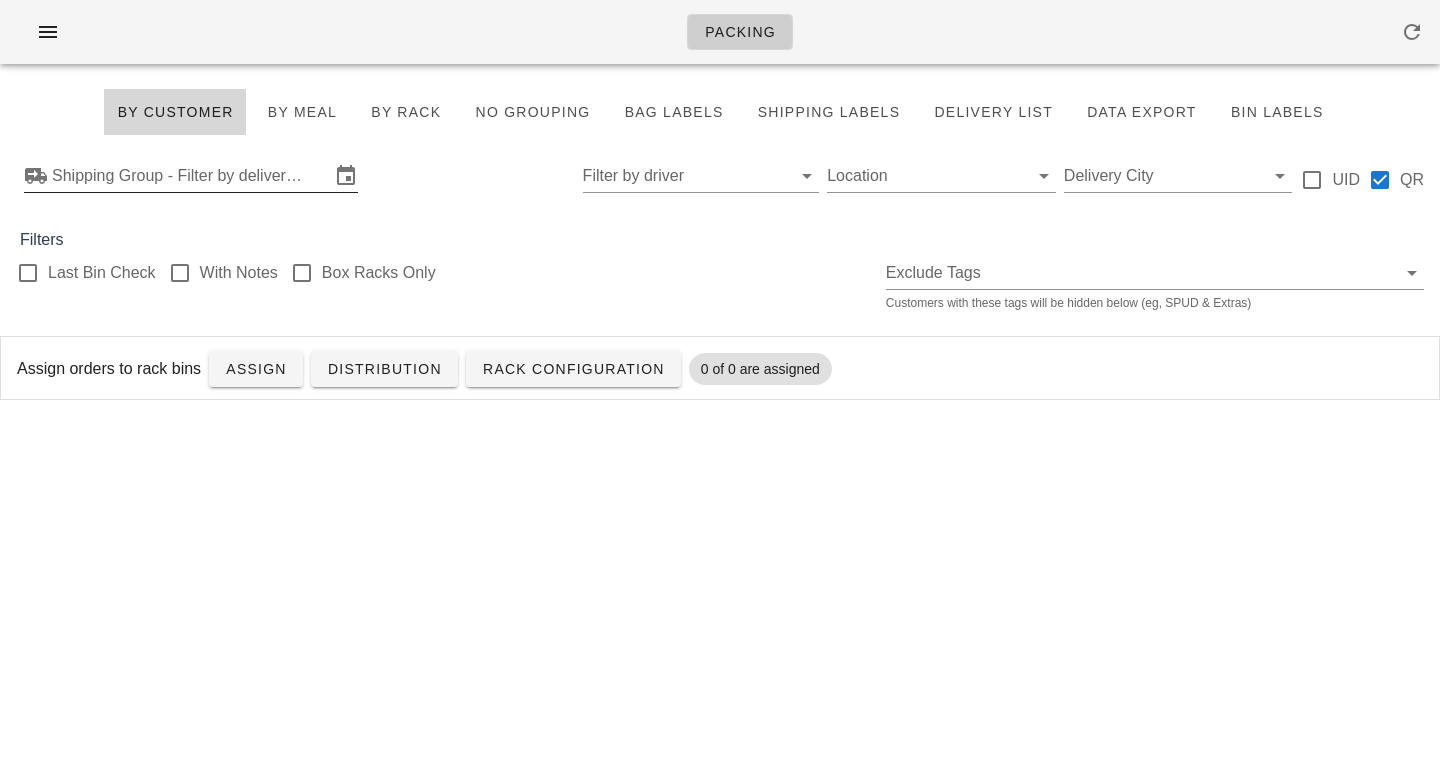click on "Shipping Group - Filter by delivery logistics" at bounding box center [191, 176] 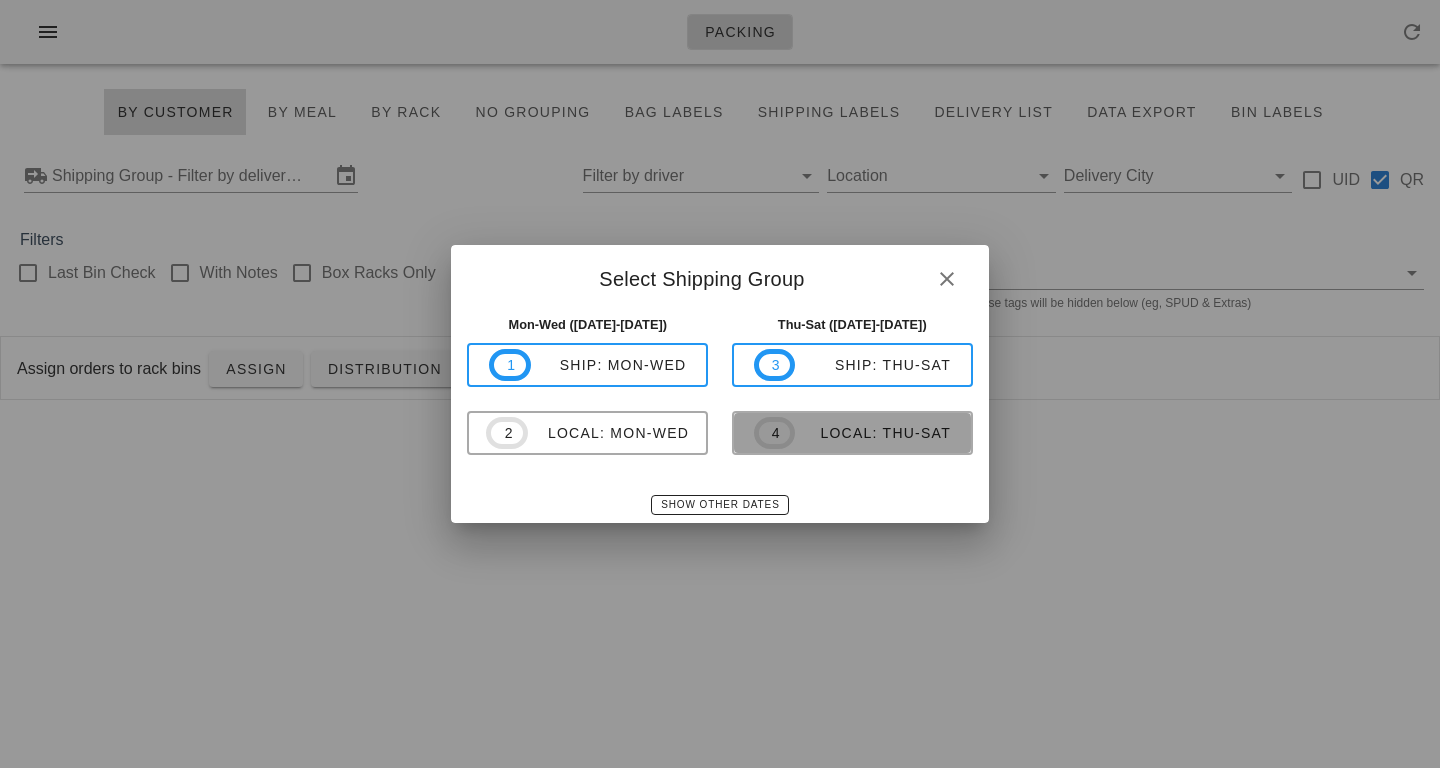 click on "4" at bounding box center [775, 433] 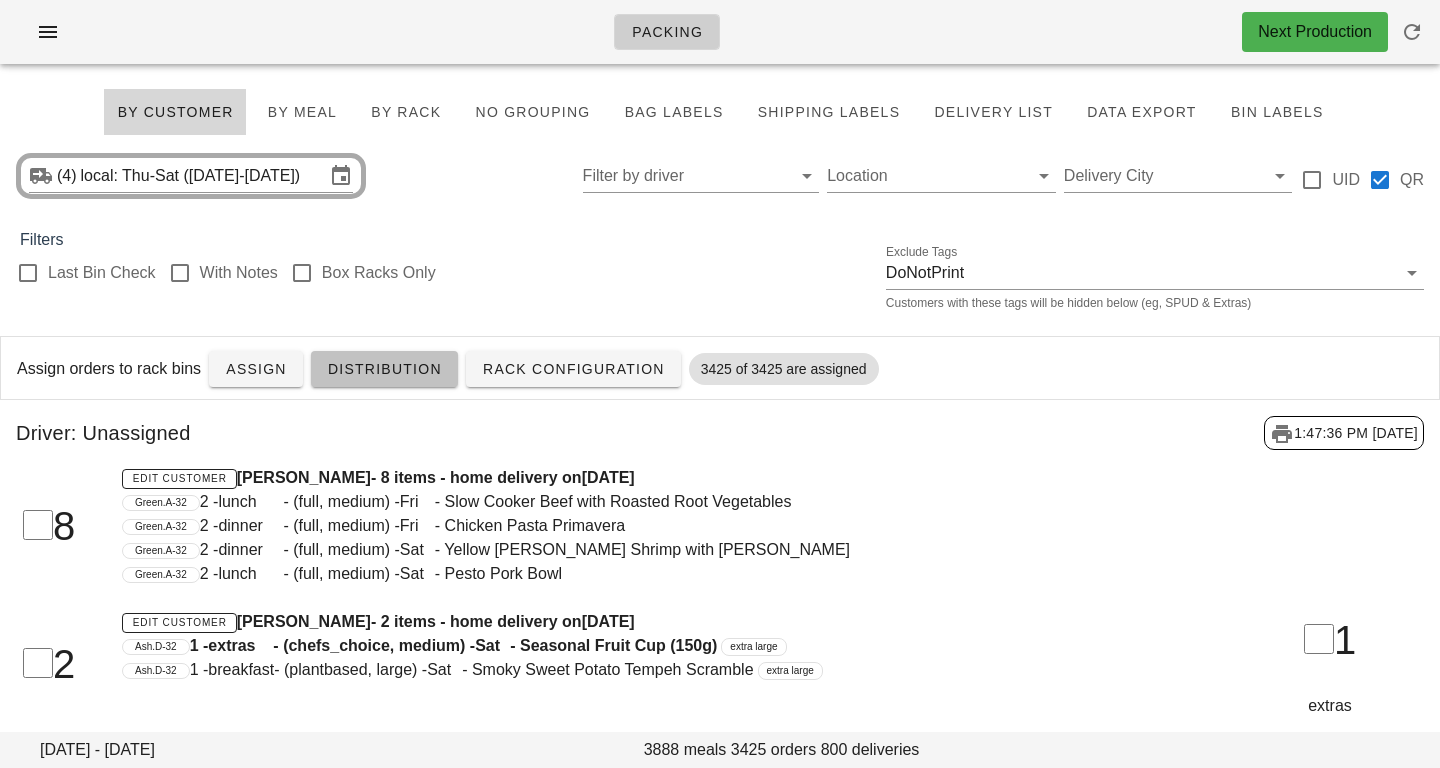 click on "Distribution" at bounding box center [384, 369] 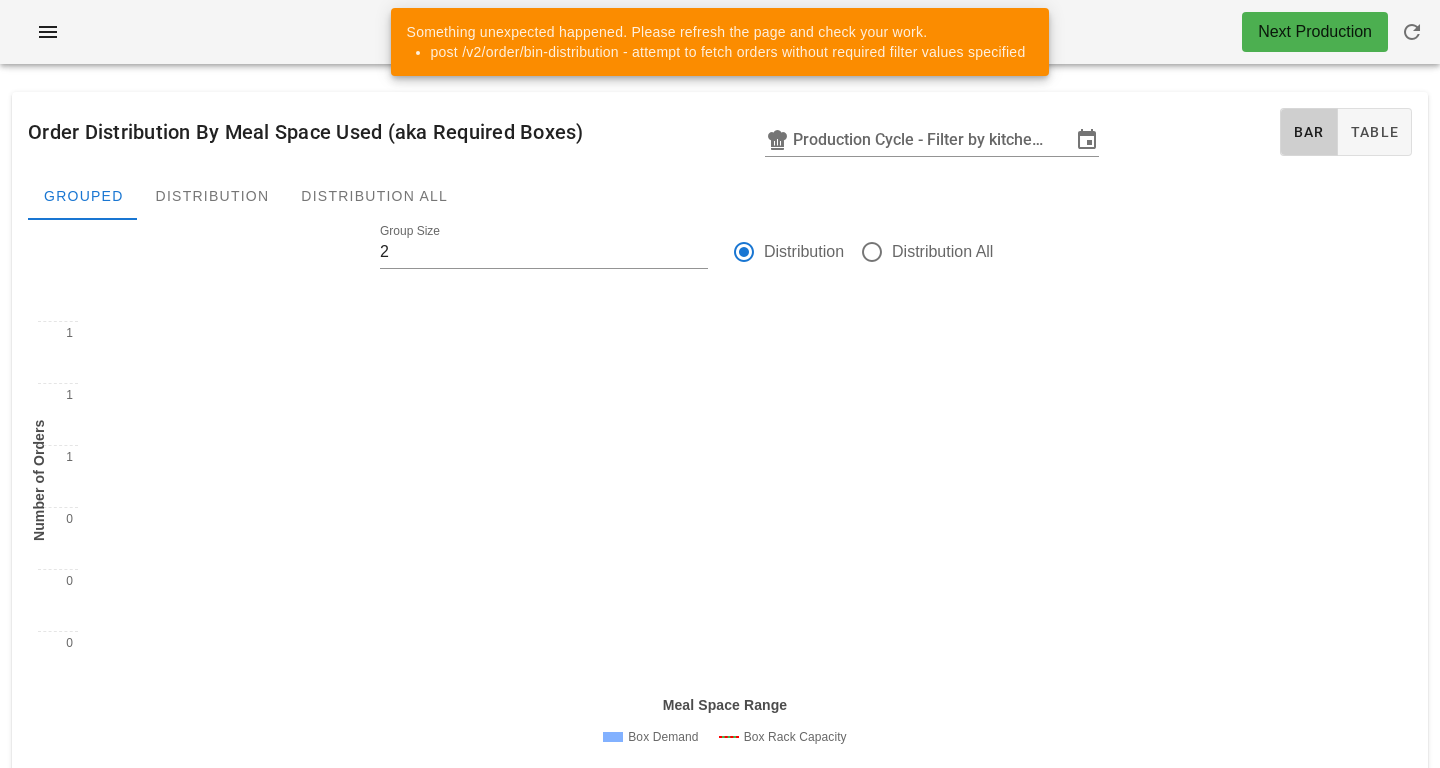 scroll, scrollTop: 28, scrollLeft: 0, axis: vertical 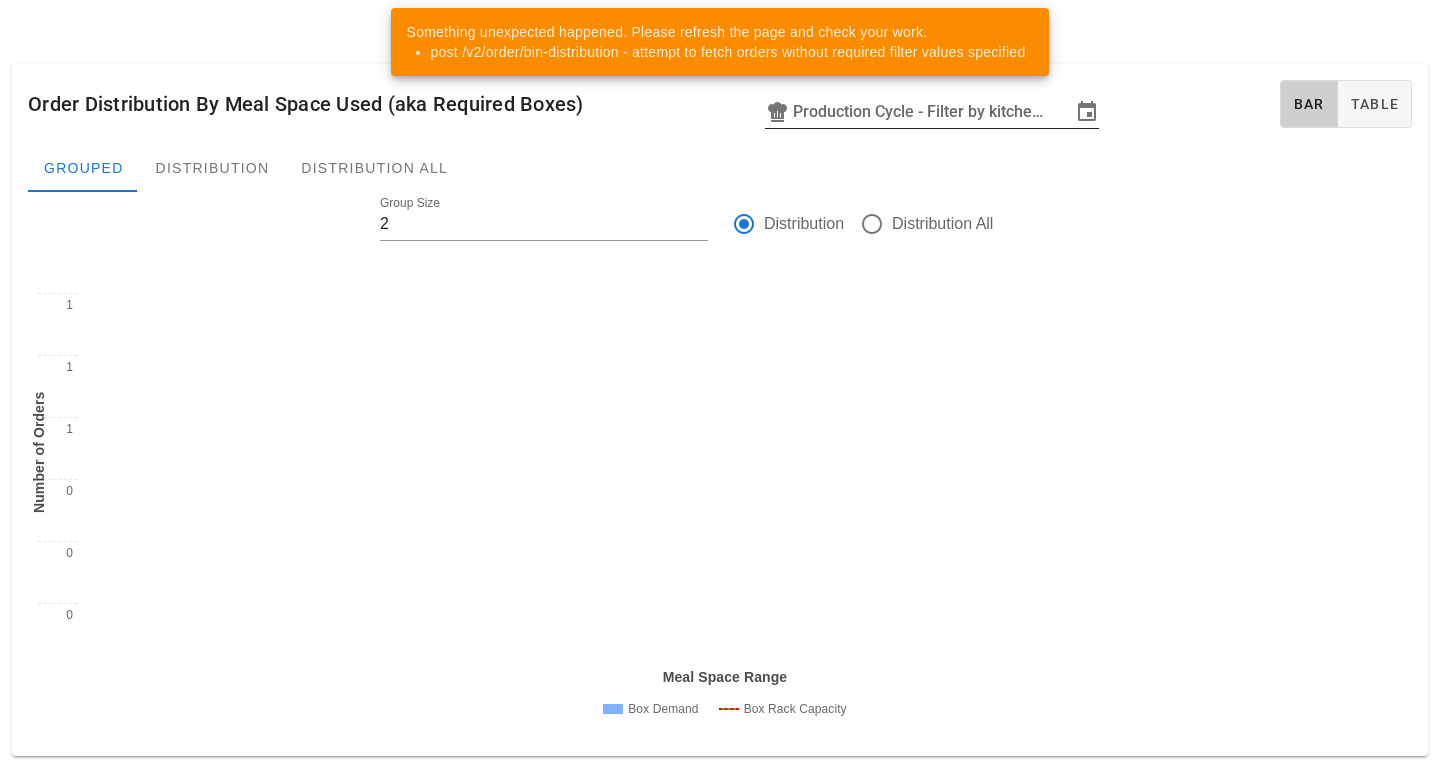 click on "Production Cycle - Filter by kitchen production schedules" at bounding box center (932, 112) 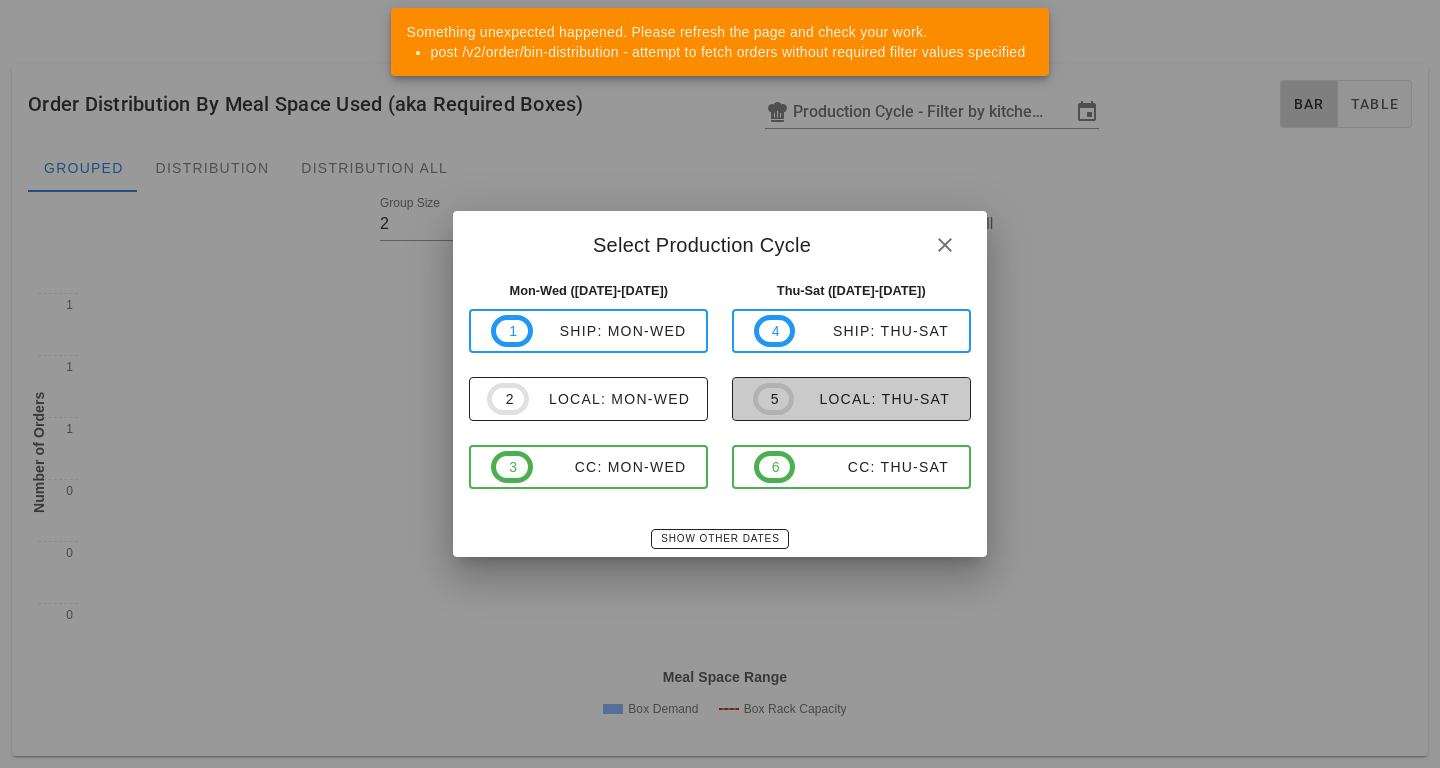 click on "5   local: Thu-Sat" at bounding box center (851, 399) 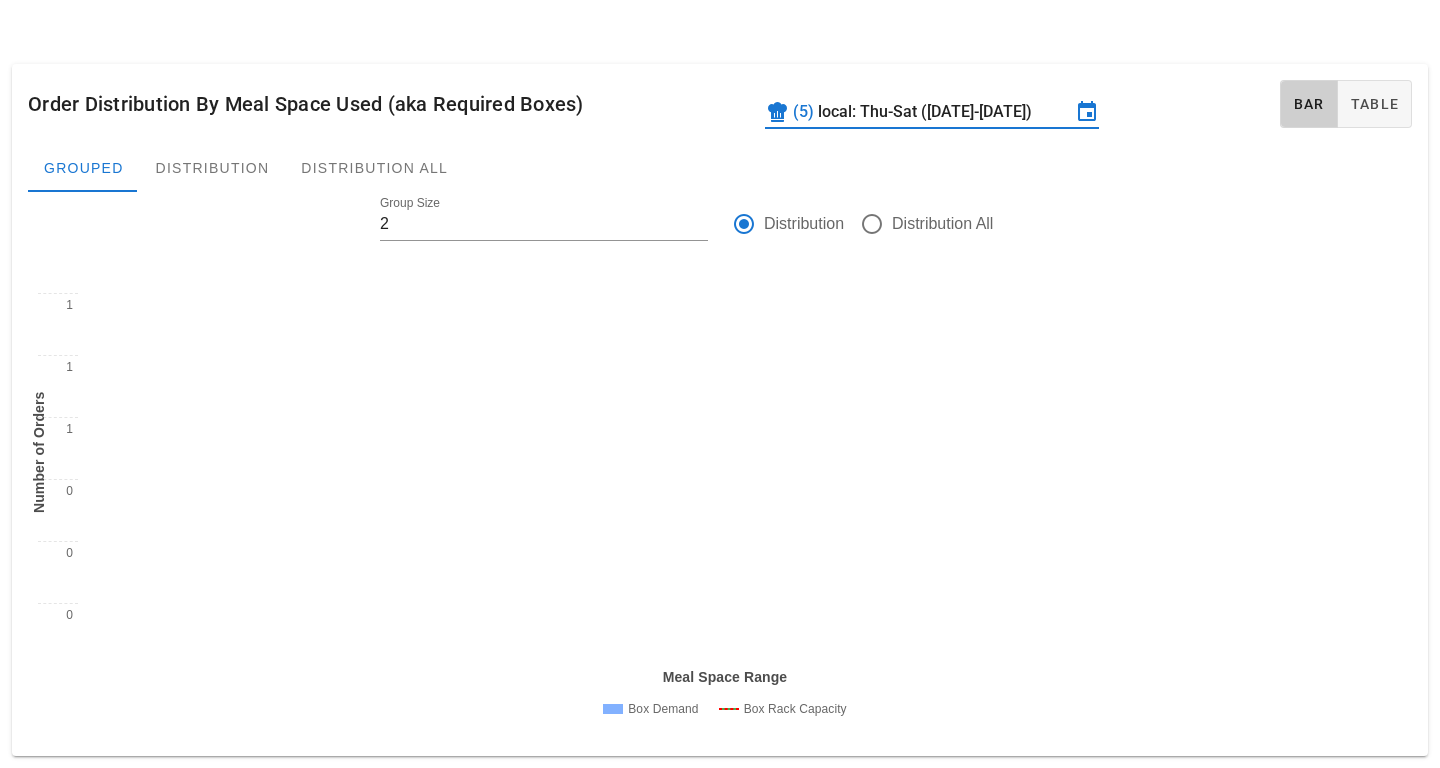 click on "local: Thu-Sat ([DATE]-[DATE])" at bounding box center (944, 112) 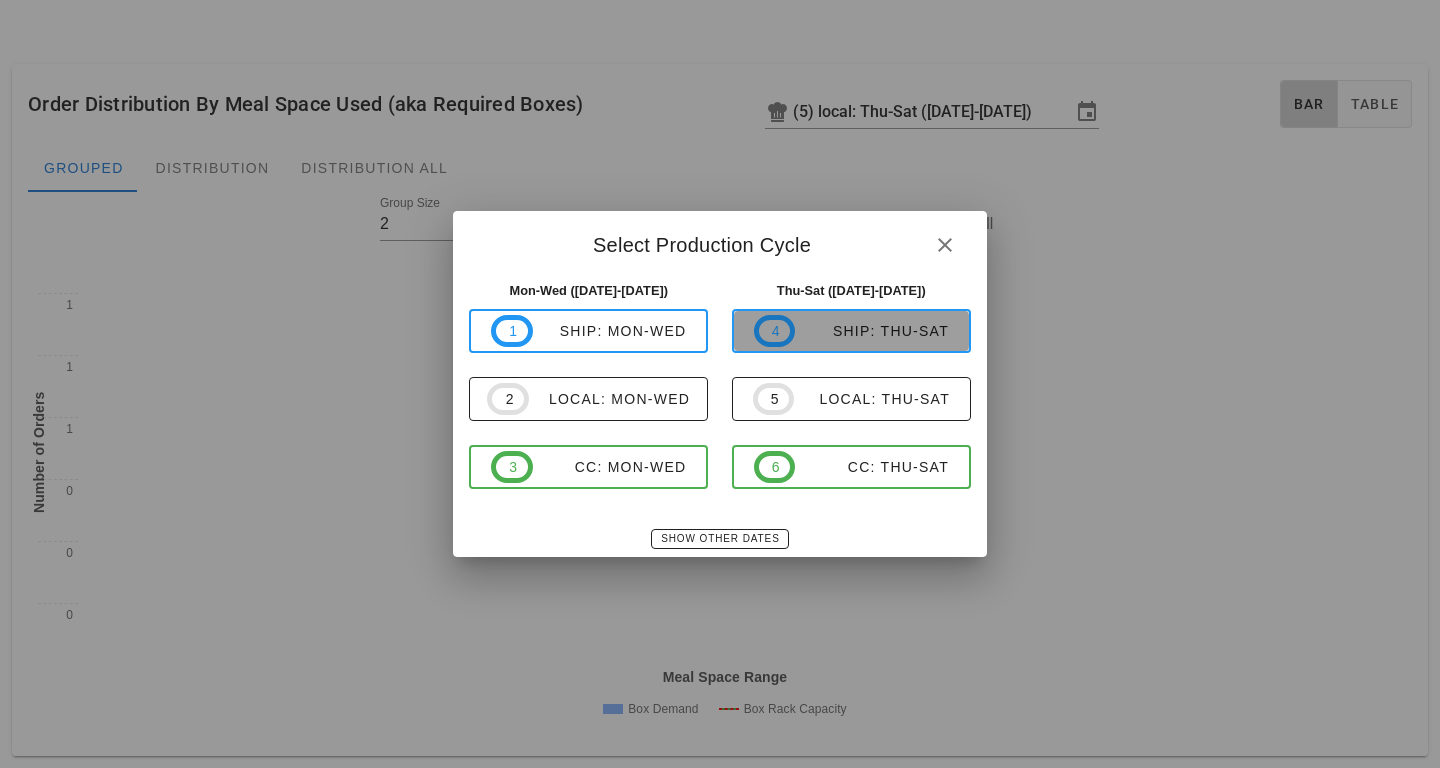 click on "4   ship: Thu-Sat" at bounding box center (851, 331) 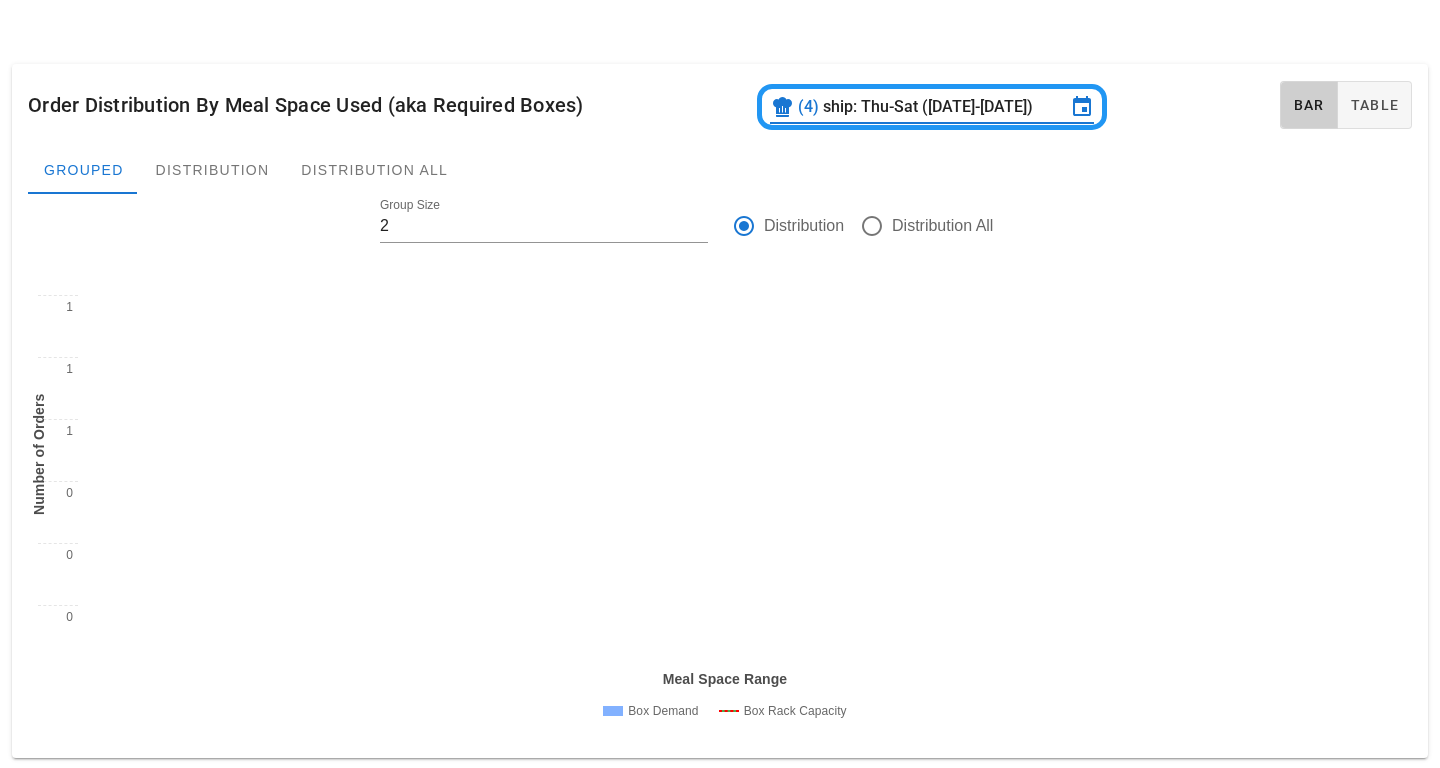 click on "ship: Thu-Sat (Jul 17-Jul 19)" at bounding box center [944, 107] 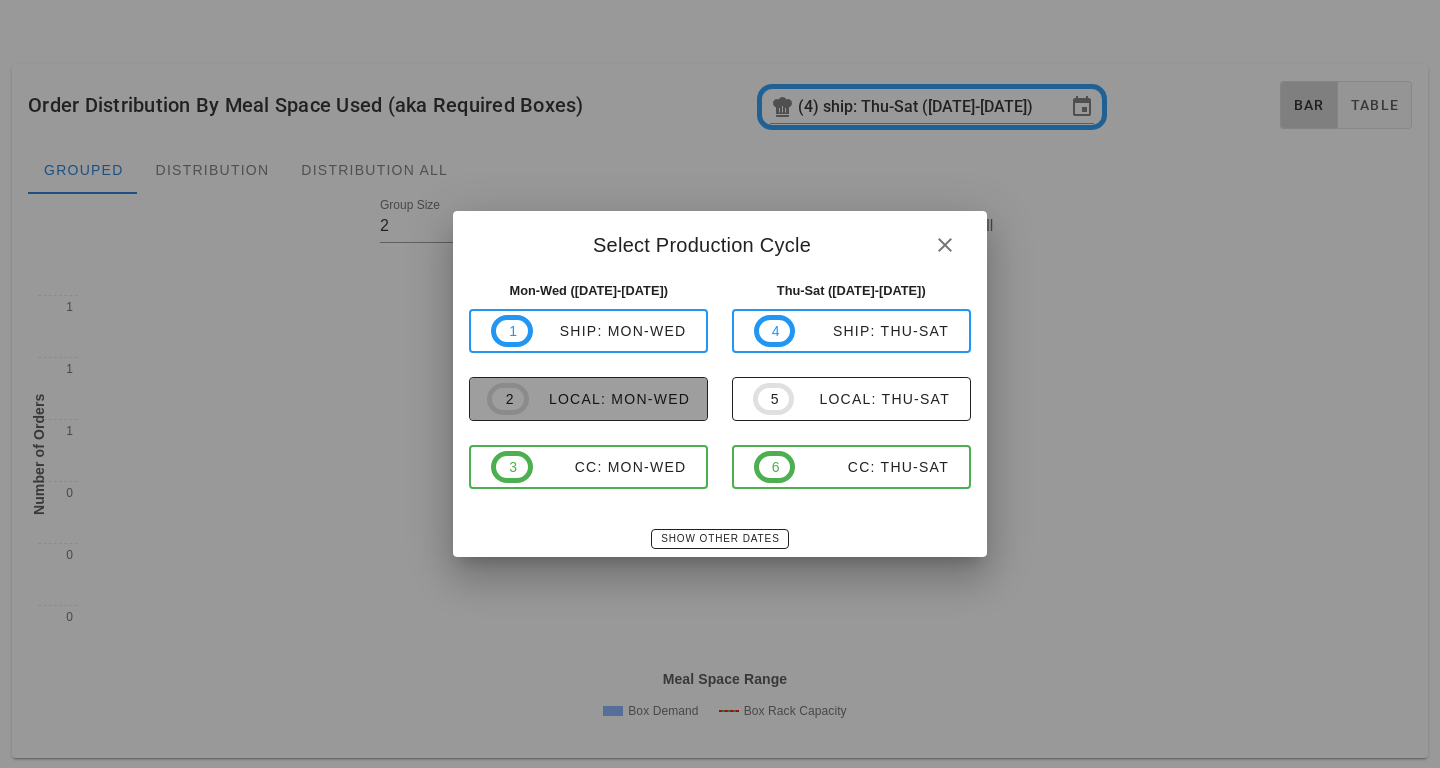 click on "2   local: Mon-Wed" at bounding box center [588, 399] 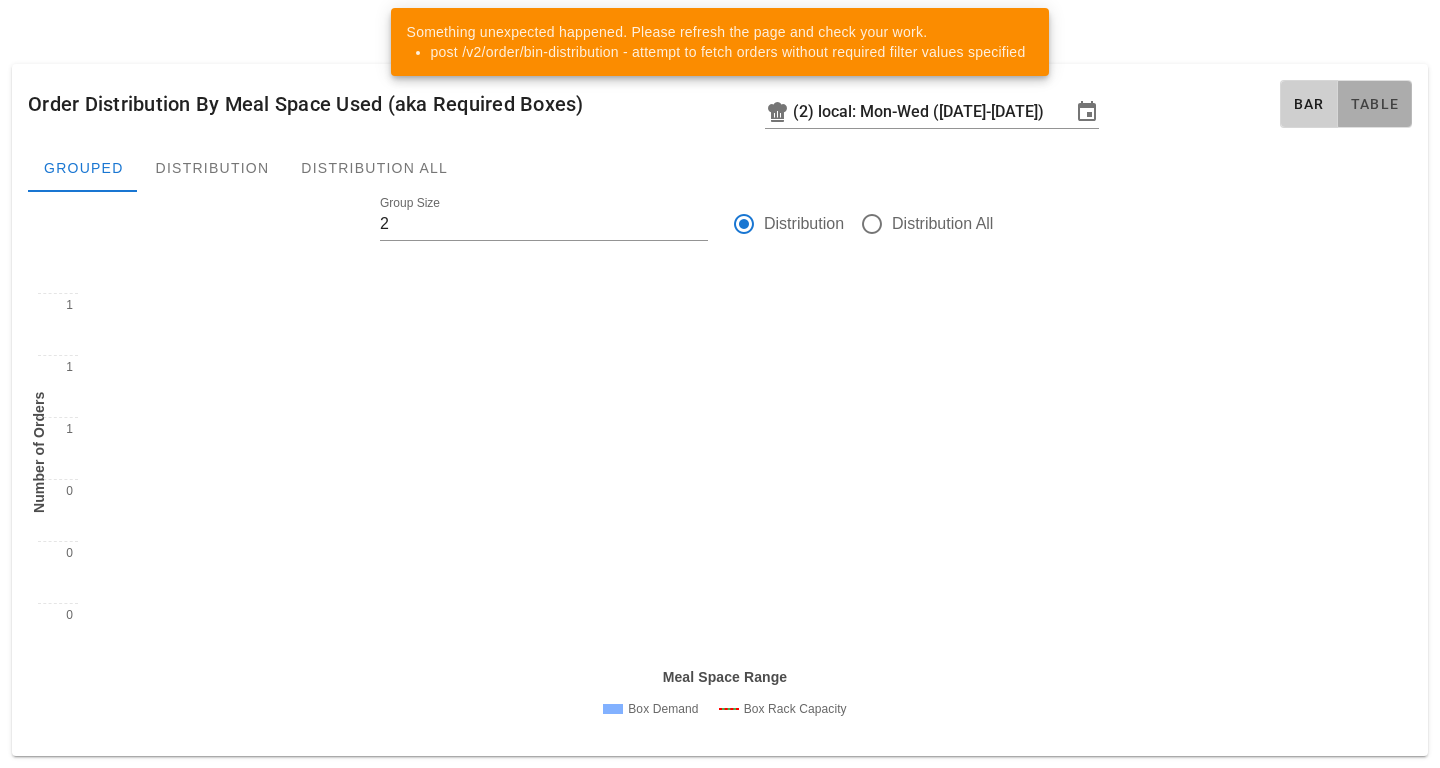 click on "Table" at bounding box center [1375, 104] 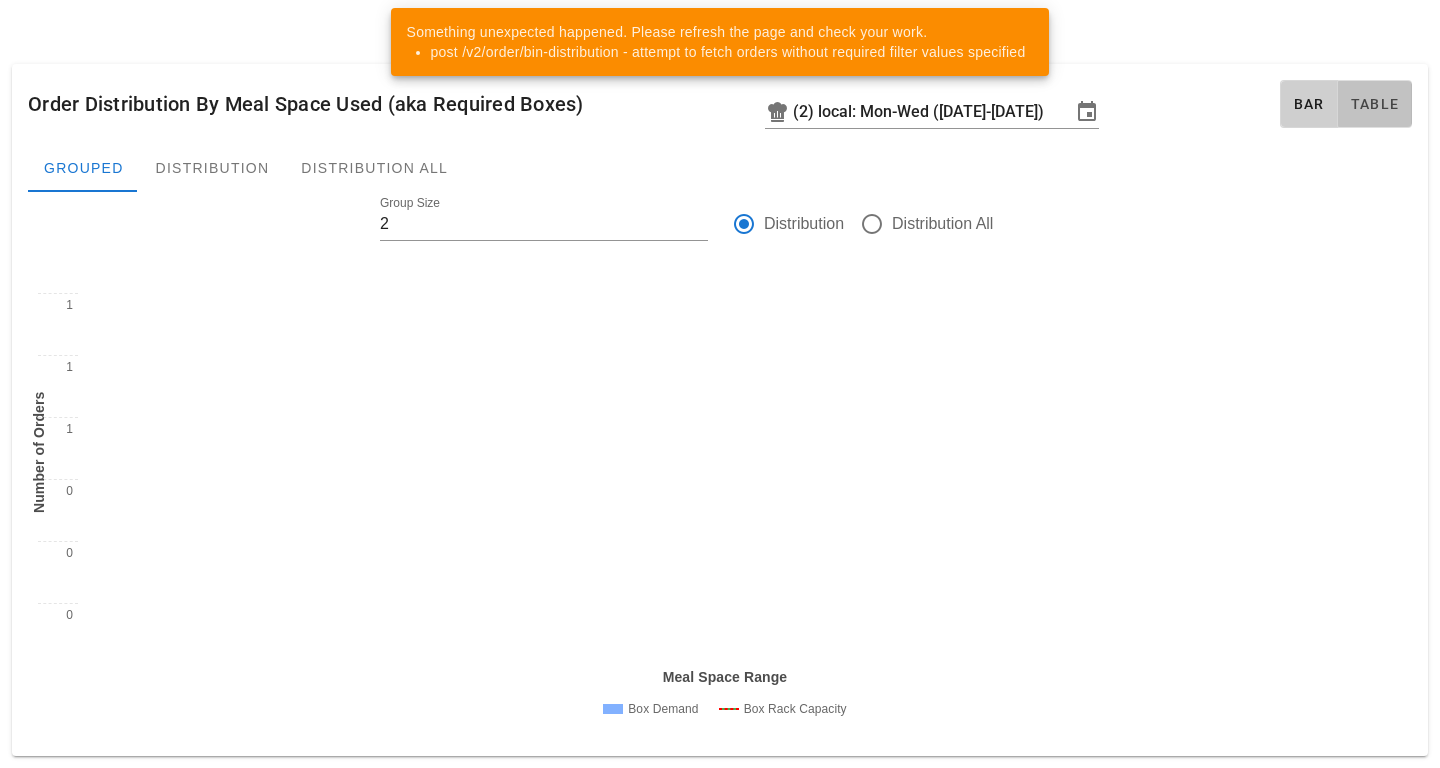 scroll, scrollTop: 0, scrollLeft: 0, axis: both 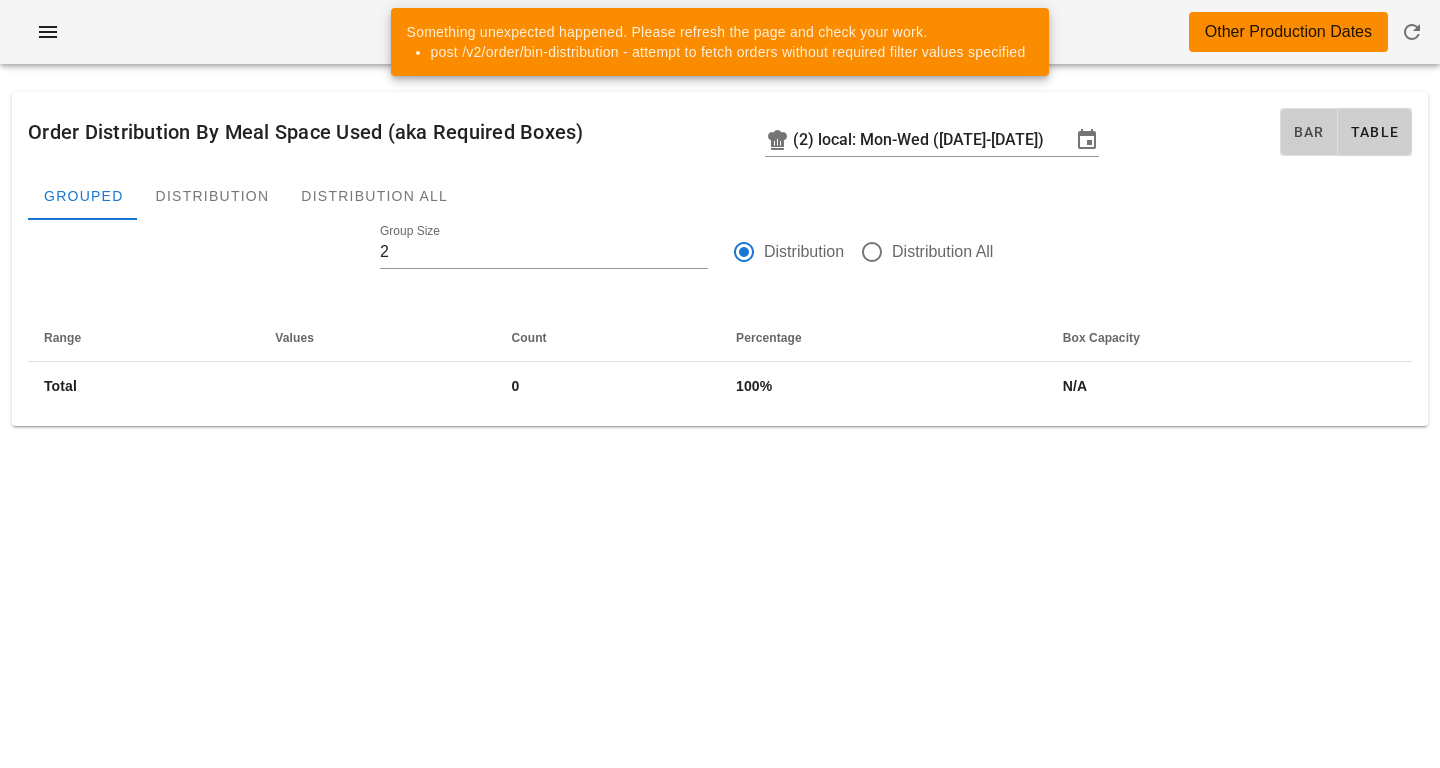 click on "Bar" at bounding box center [1309, 132] 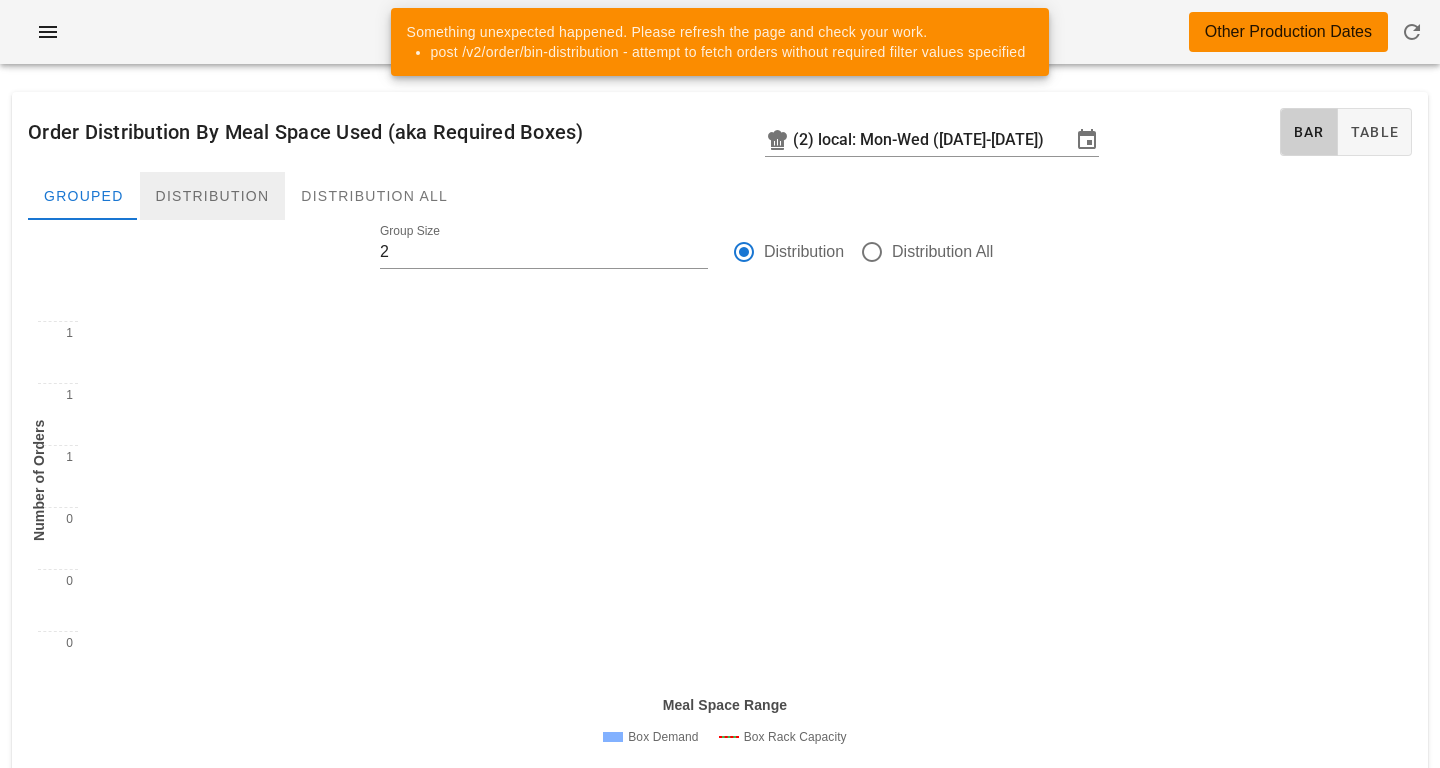 click on "Distribution" at bounding box center (213, 196) 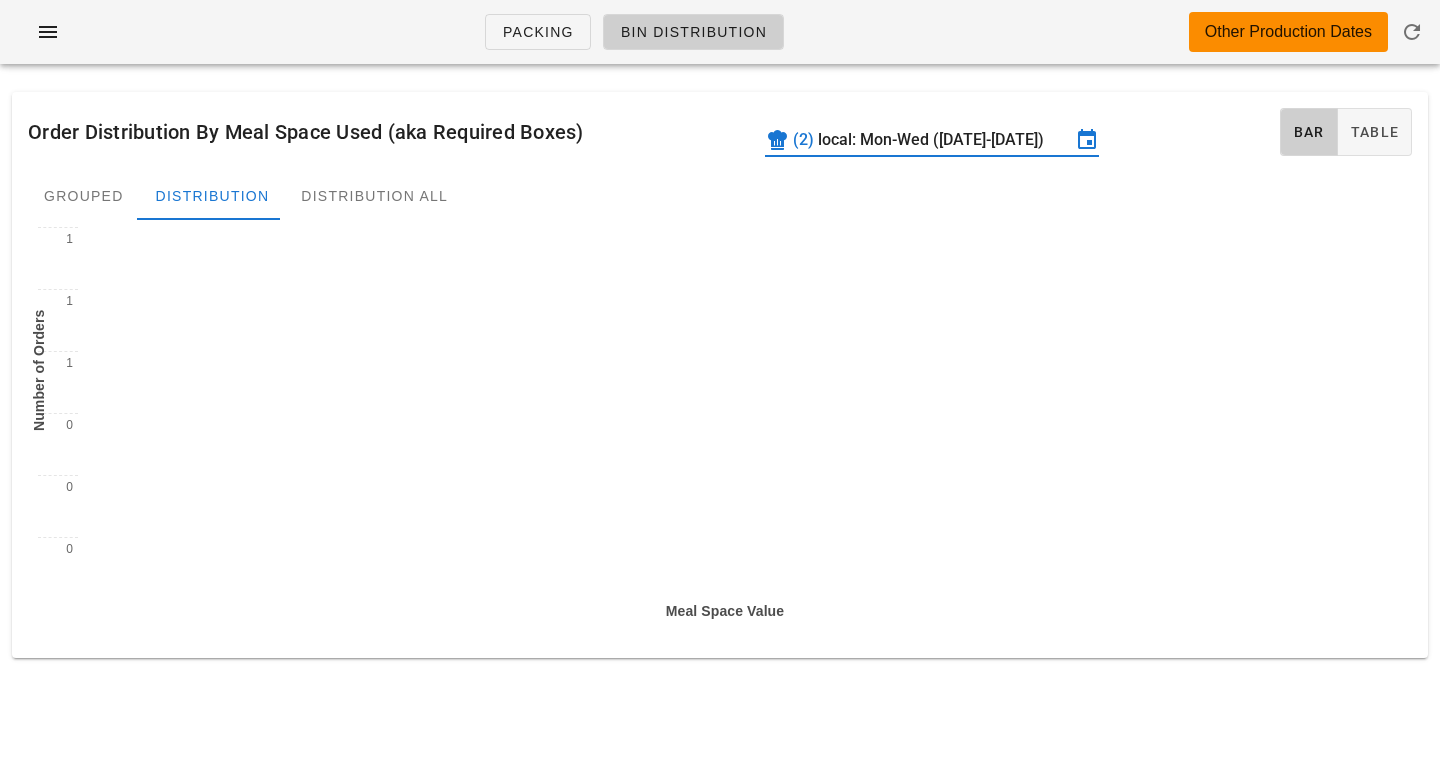 click on "(2) local: Mon-Wed (Jul 14-Jul 16)" at bounding box center (932, 140) 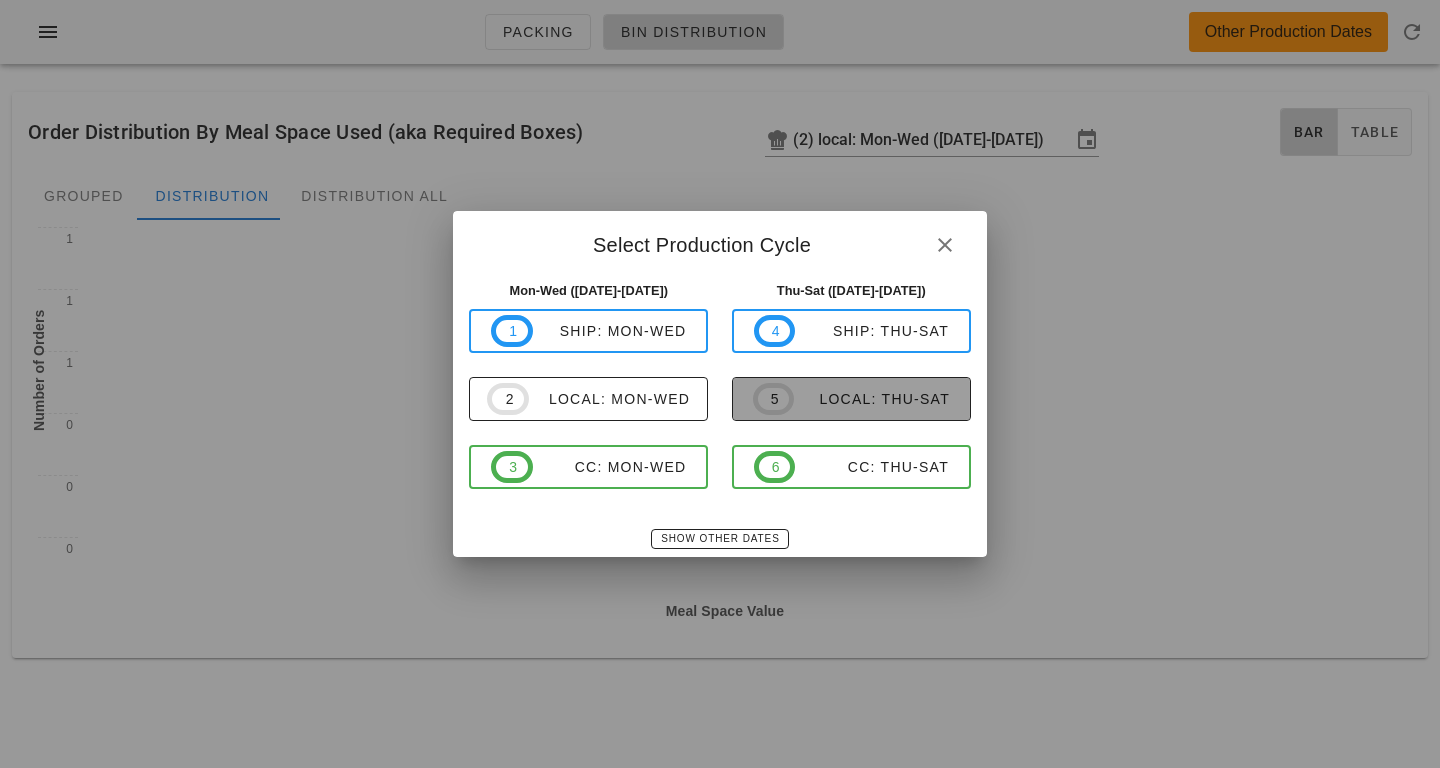 click on "local: Thu-Sat" at bounding box center (872, 399) 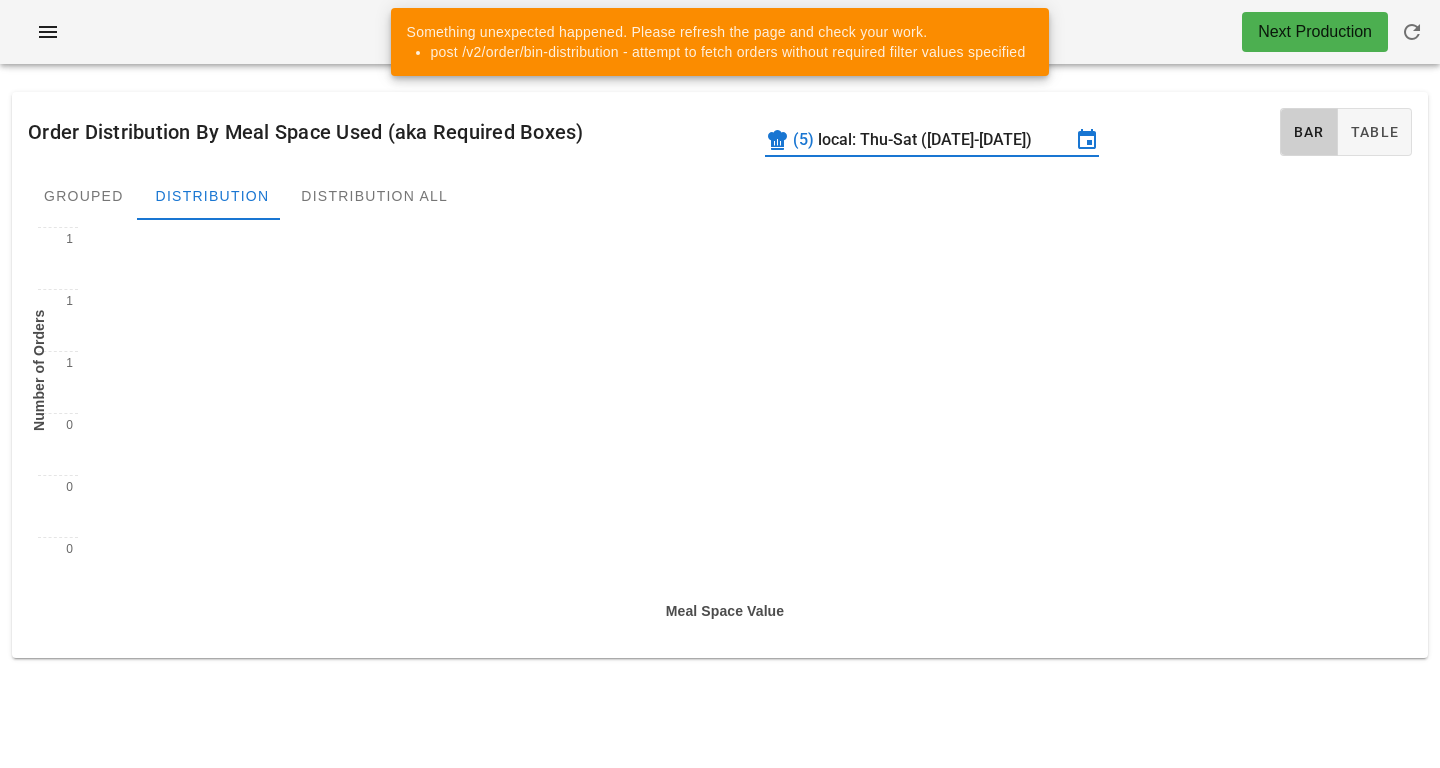 click on "post /v2/order/bin-distribution - attempt to fetch orders without required filter values specified" at bounding box center (728, 52) 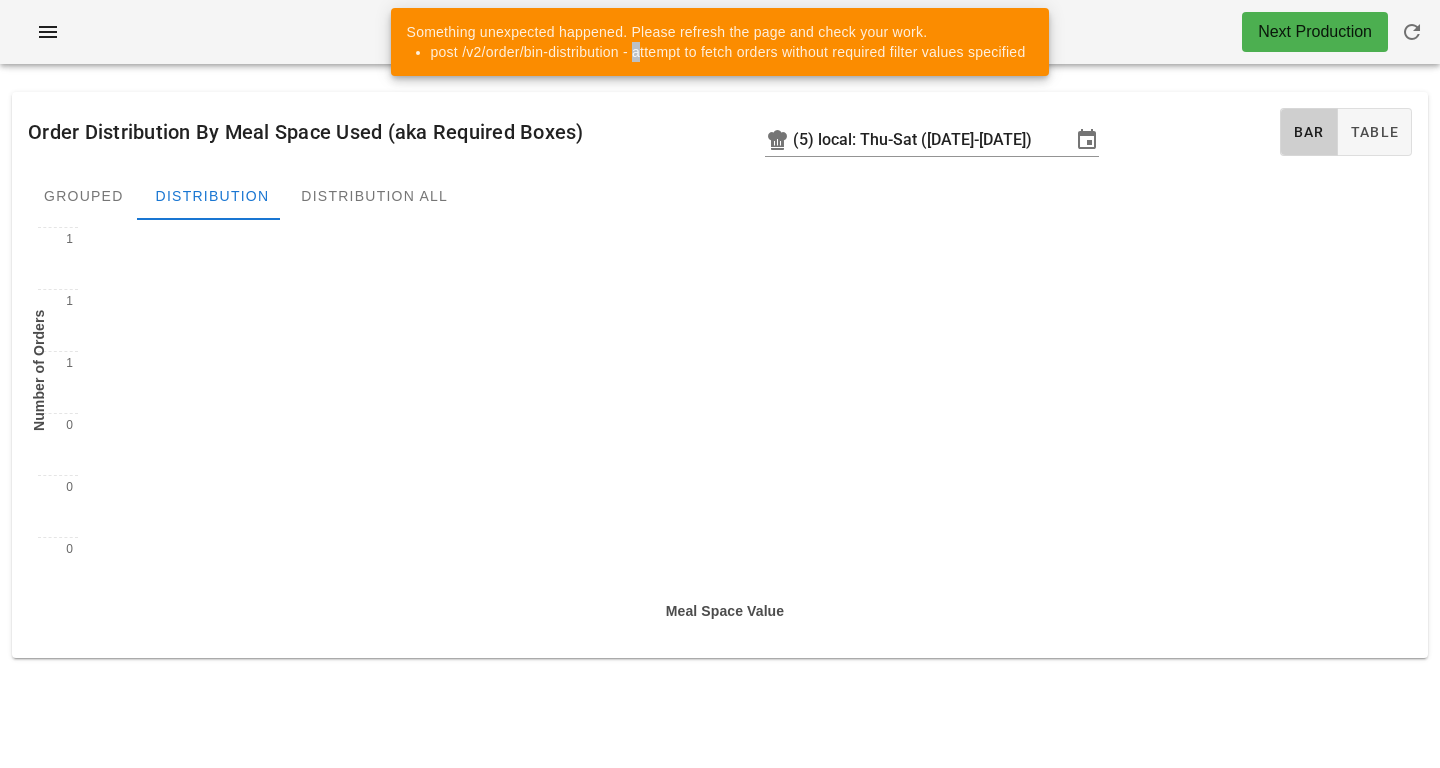 click on "post /v2/order/bin-distribution - attempt to fetch orders without required filter values specified" at bounding box center (728, 52) 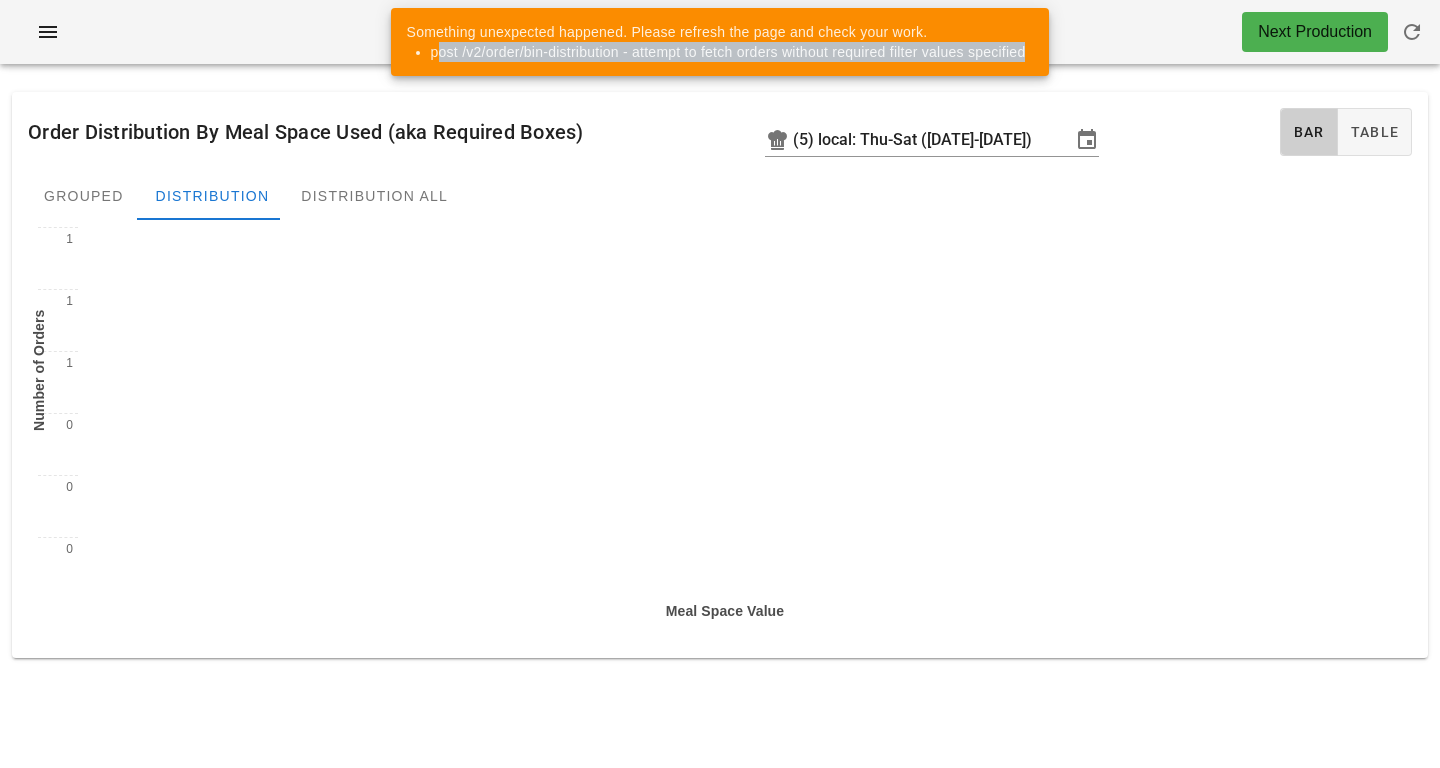 click on "post /v2/order/bin-distribution - attempt to fetch orders without required filter values specified" at bounding box center [728, 52] 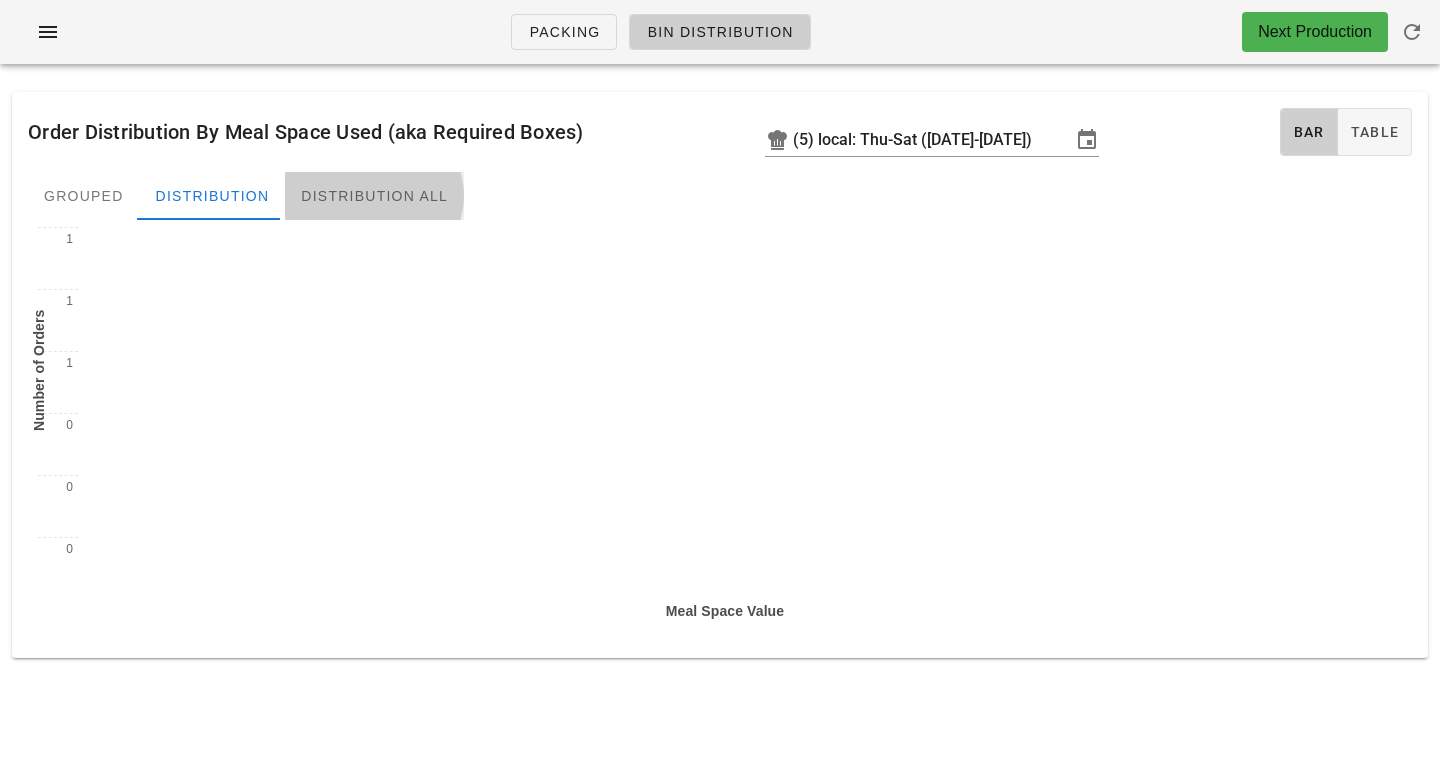 click on "Distribution All" at bounding box center [374, 196] 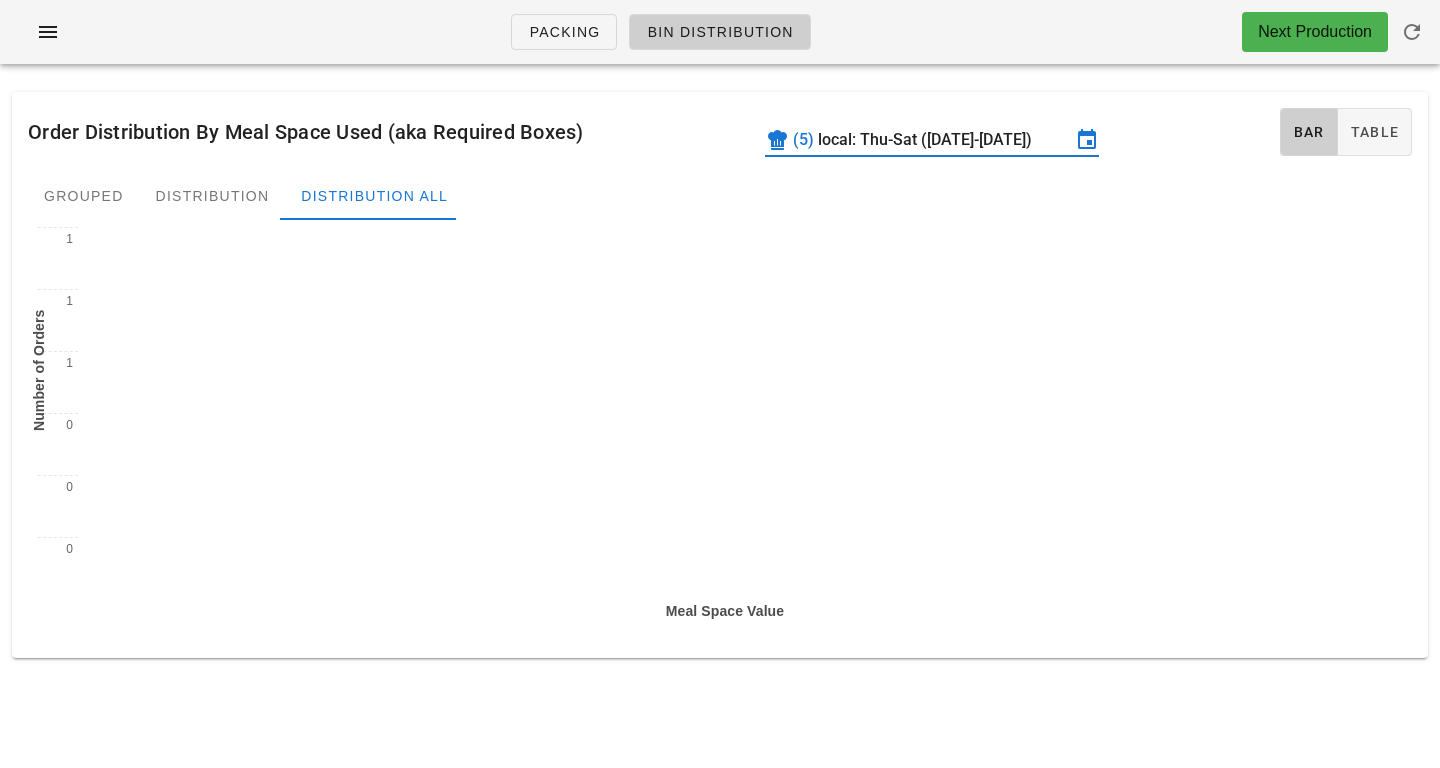 click on "local: Thu-Sat ([DATE]-[DATE])" at bounding box center (944, 140) 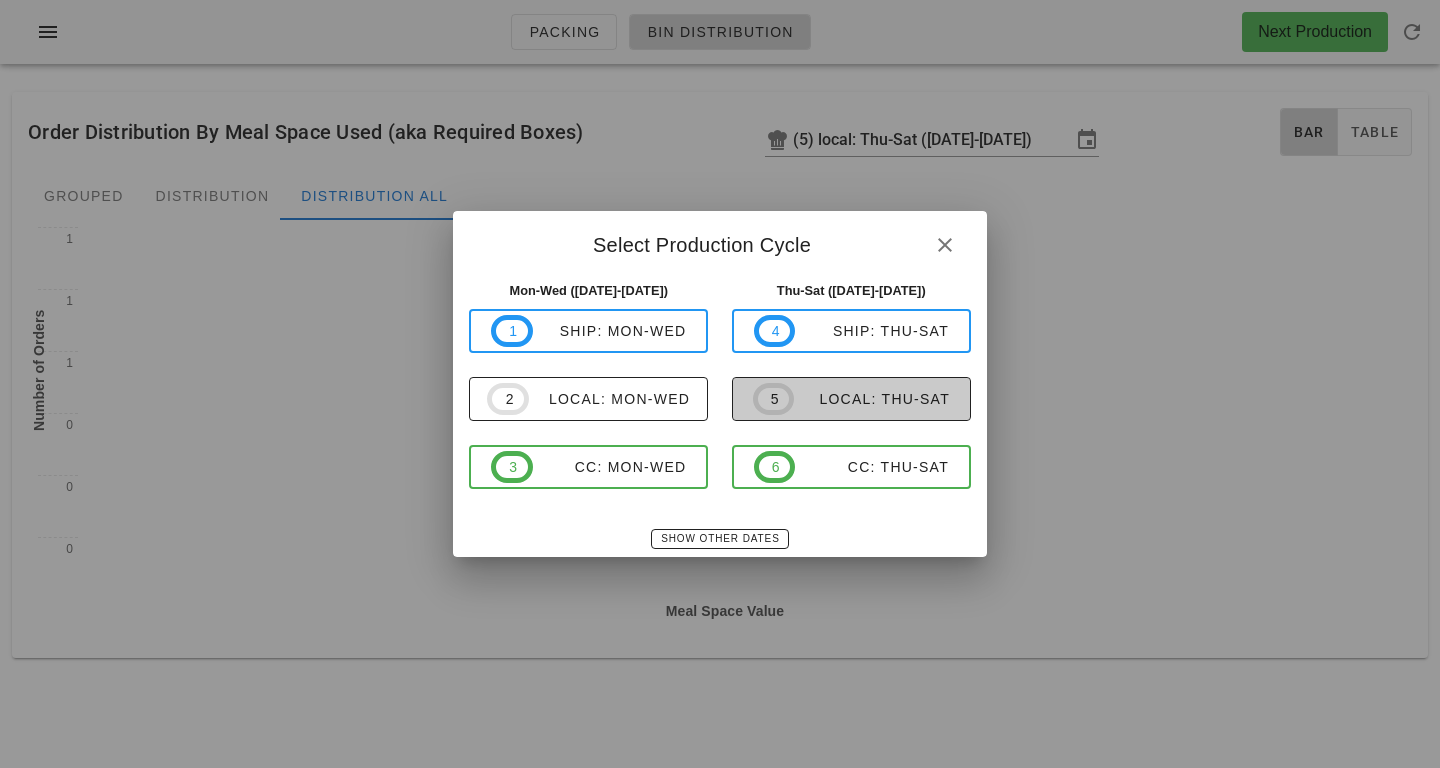 click on "local: Thu-Sat" at bounding box center (872, 399) 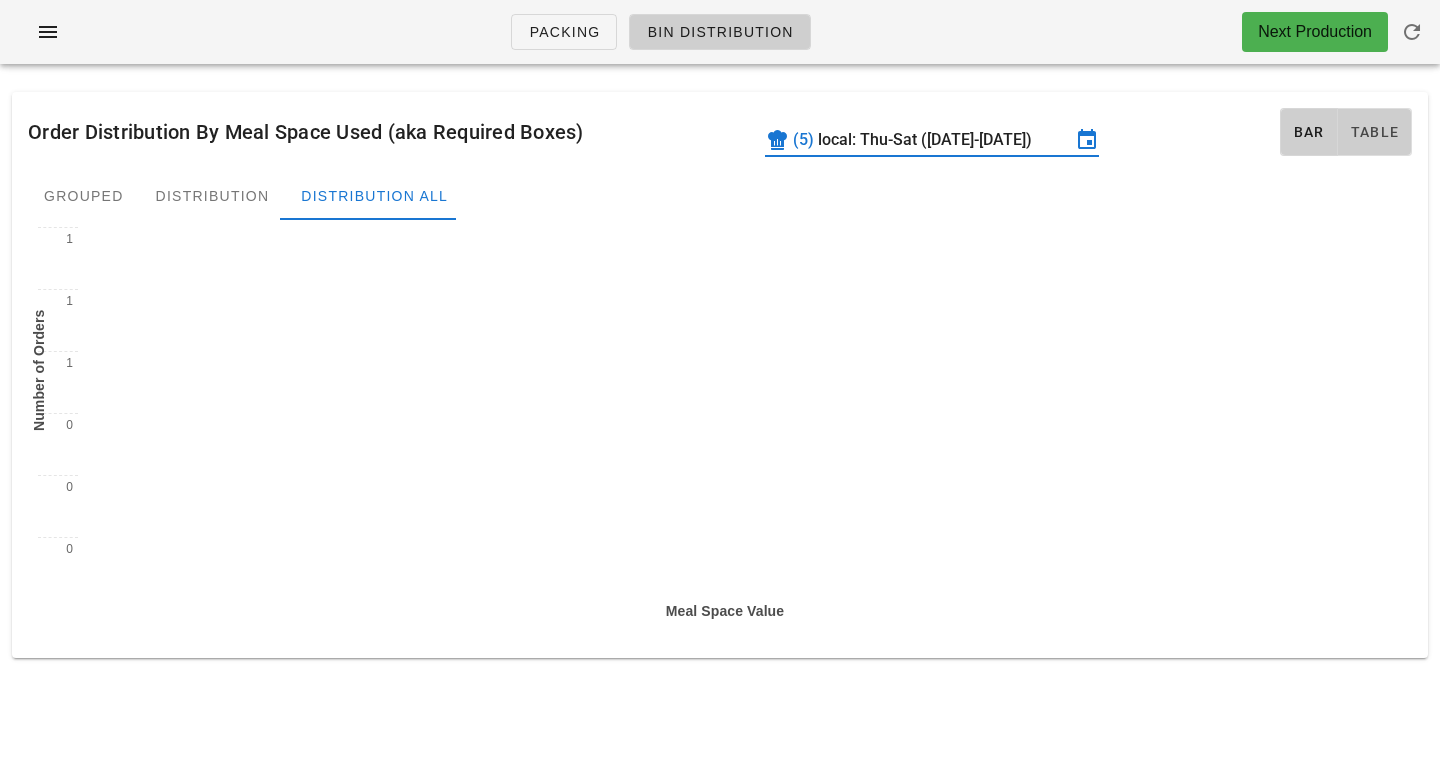 click on "Table" at bounding box center [1375, 132] 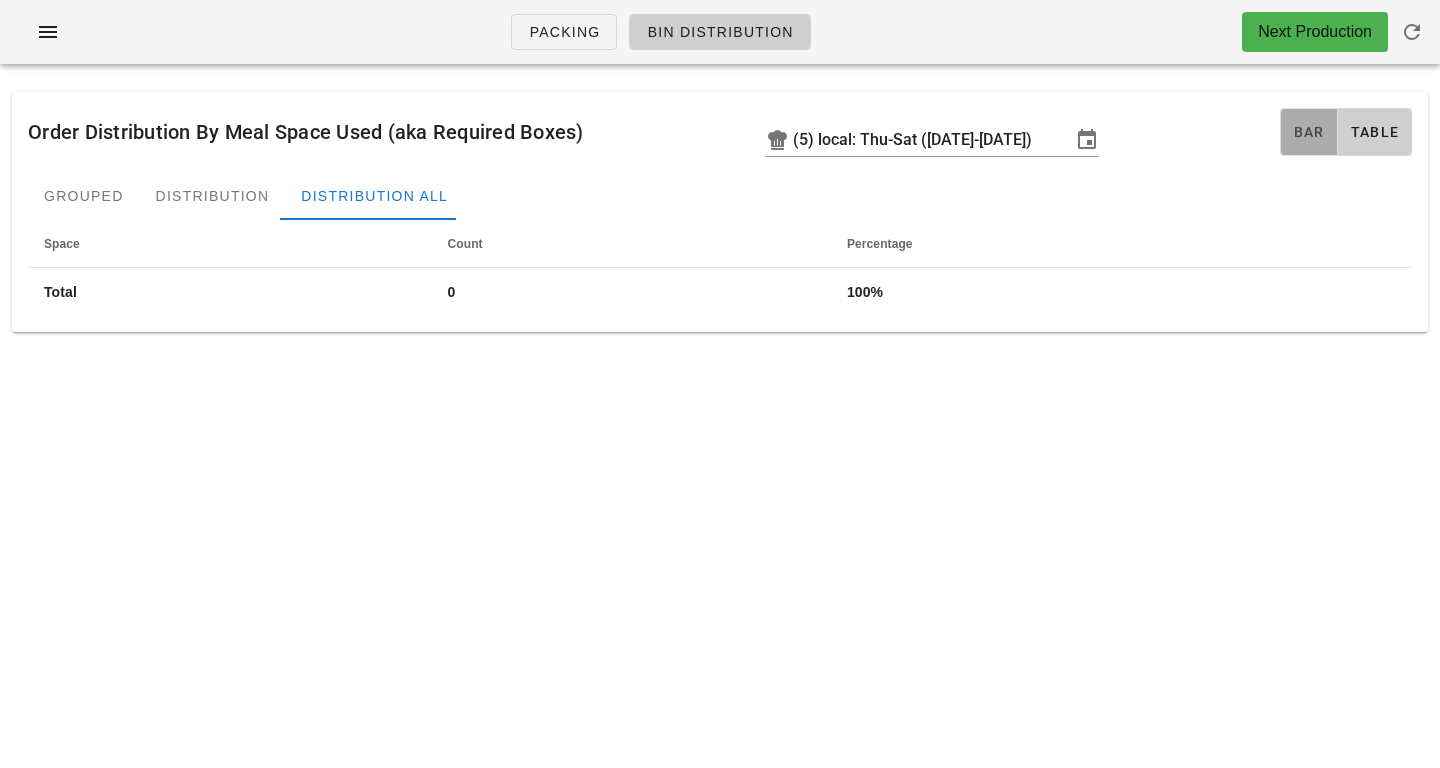 click on "Bar" at bounding box center [1309, 132] 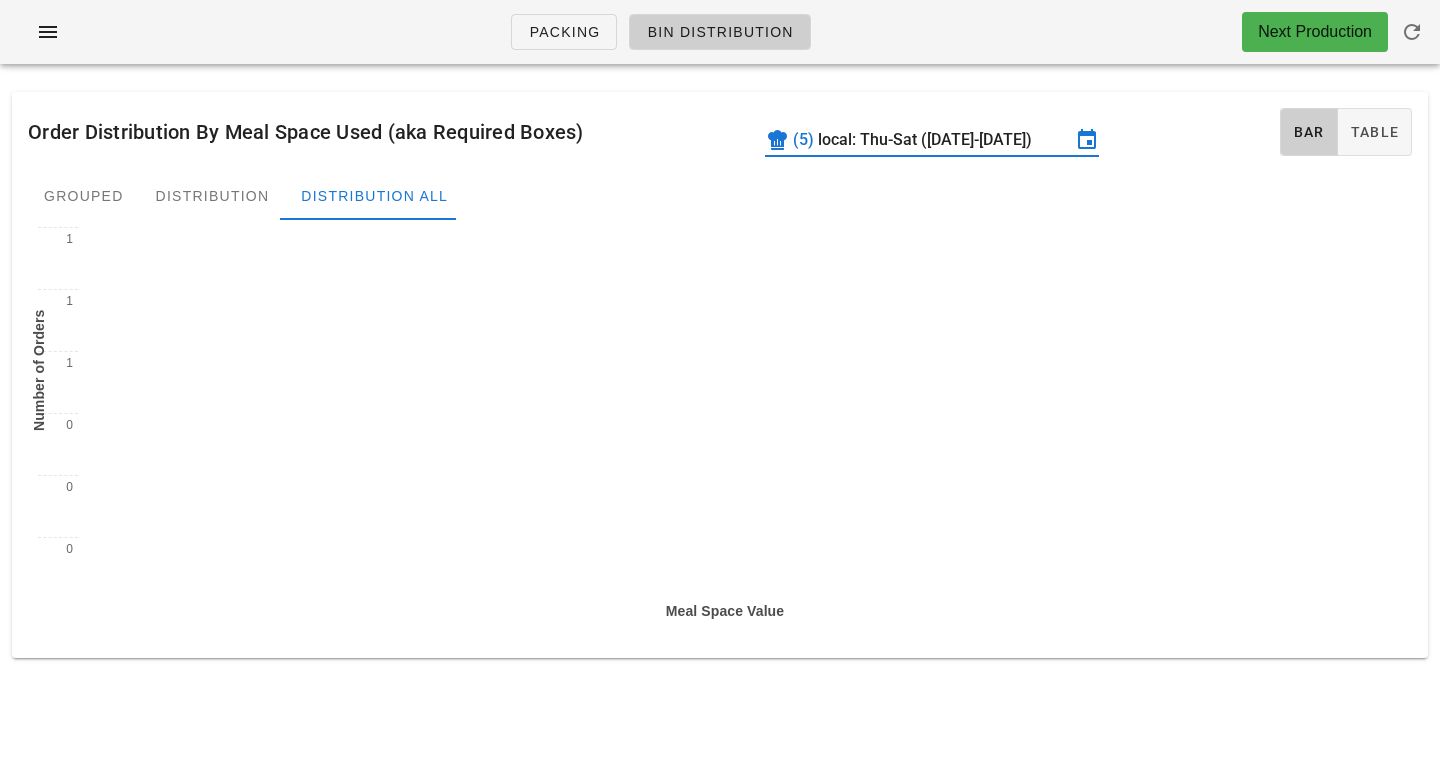 click on "local: Thu-Sat ([DATE]-[DATE])" at bounding box center (944, 140) 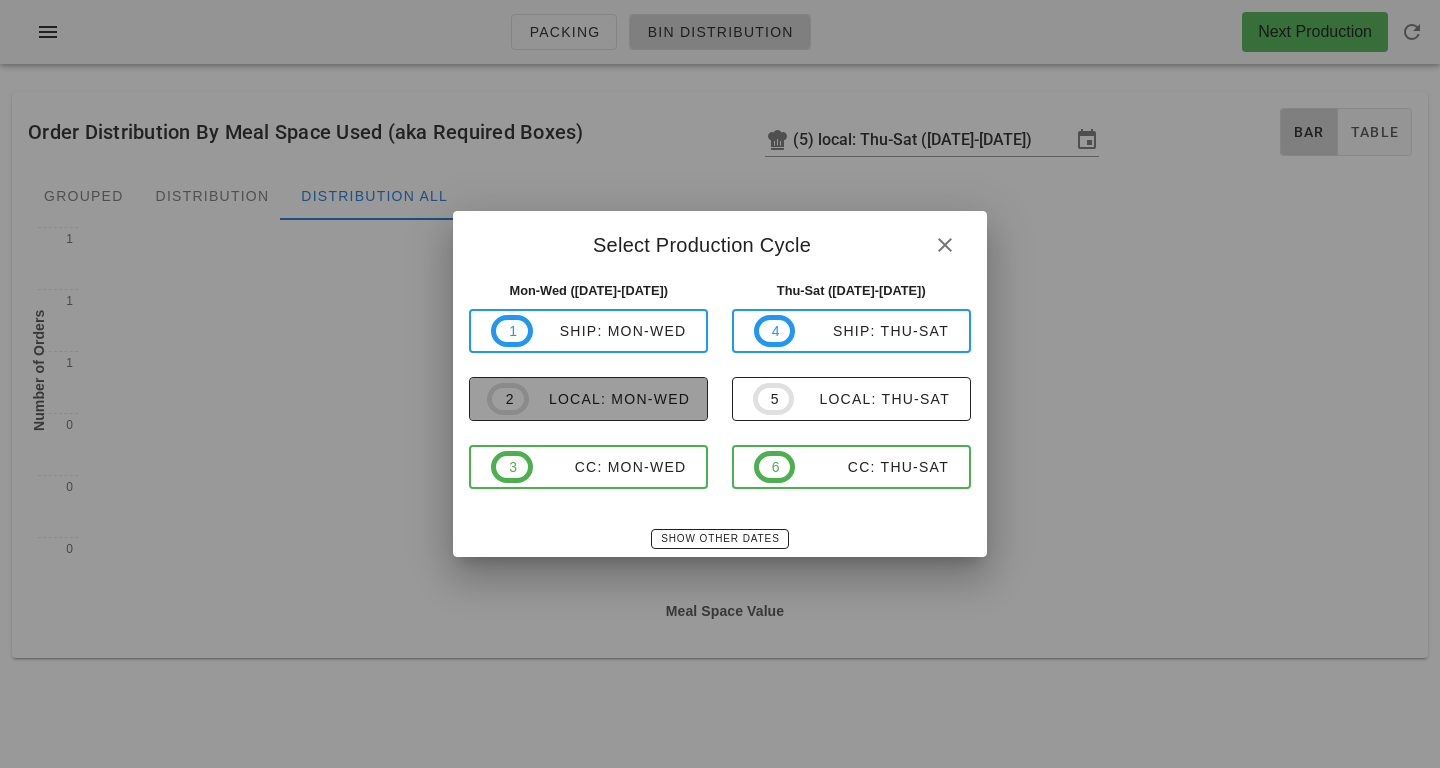 click on "local: Mon-Wed" at bounding box center [609, 399] 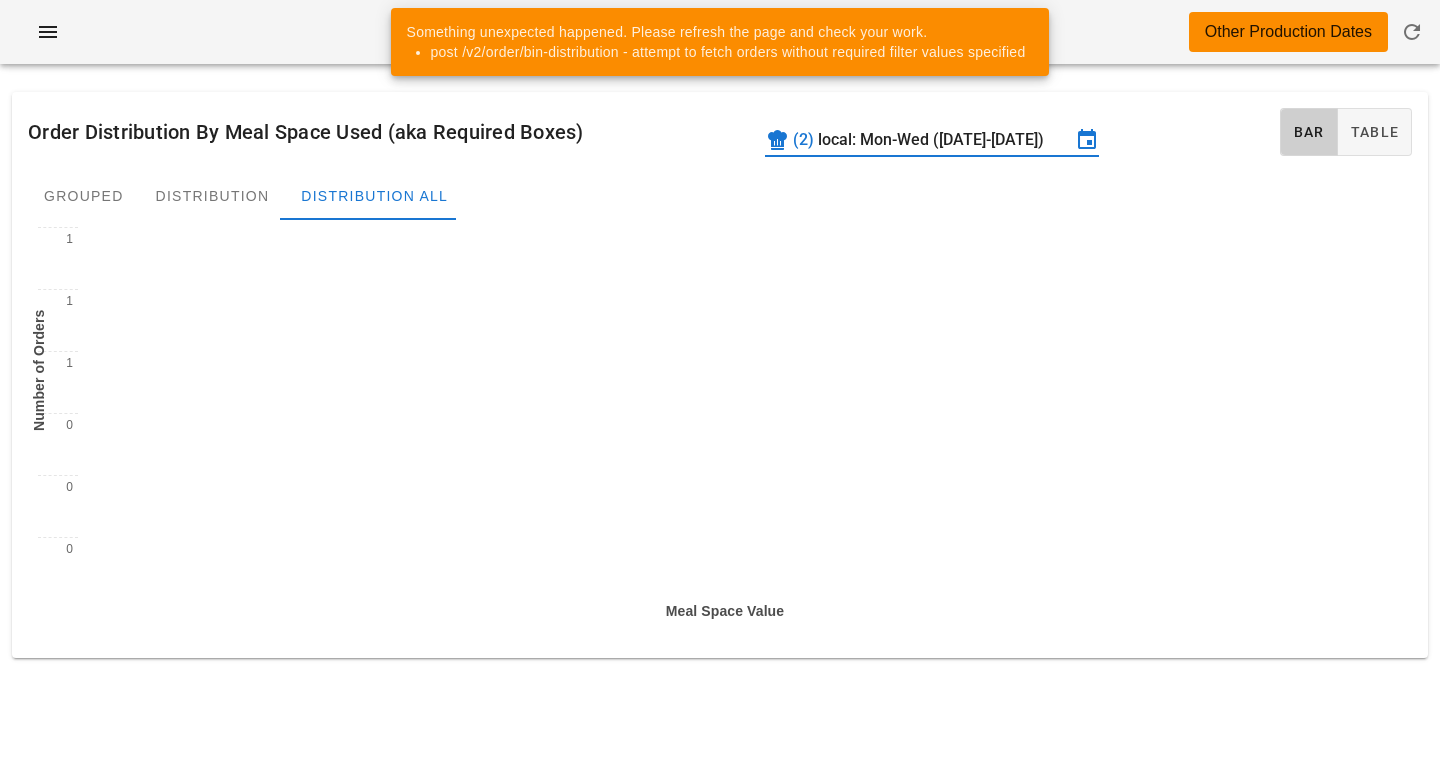 click on "local: Mon-Wed (Jul 14-Jul 16)" at bounding box center (944, 140) 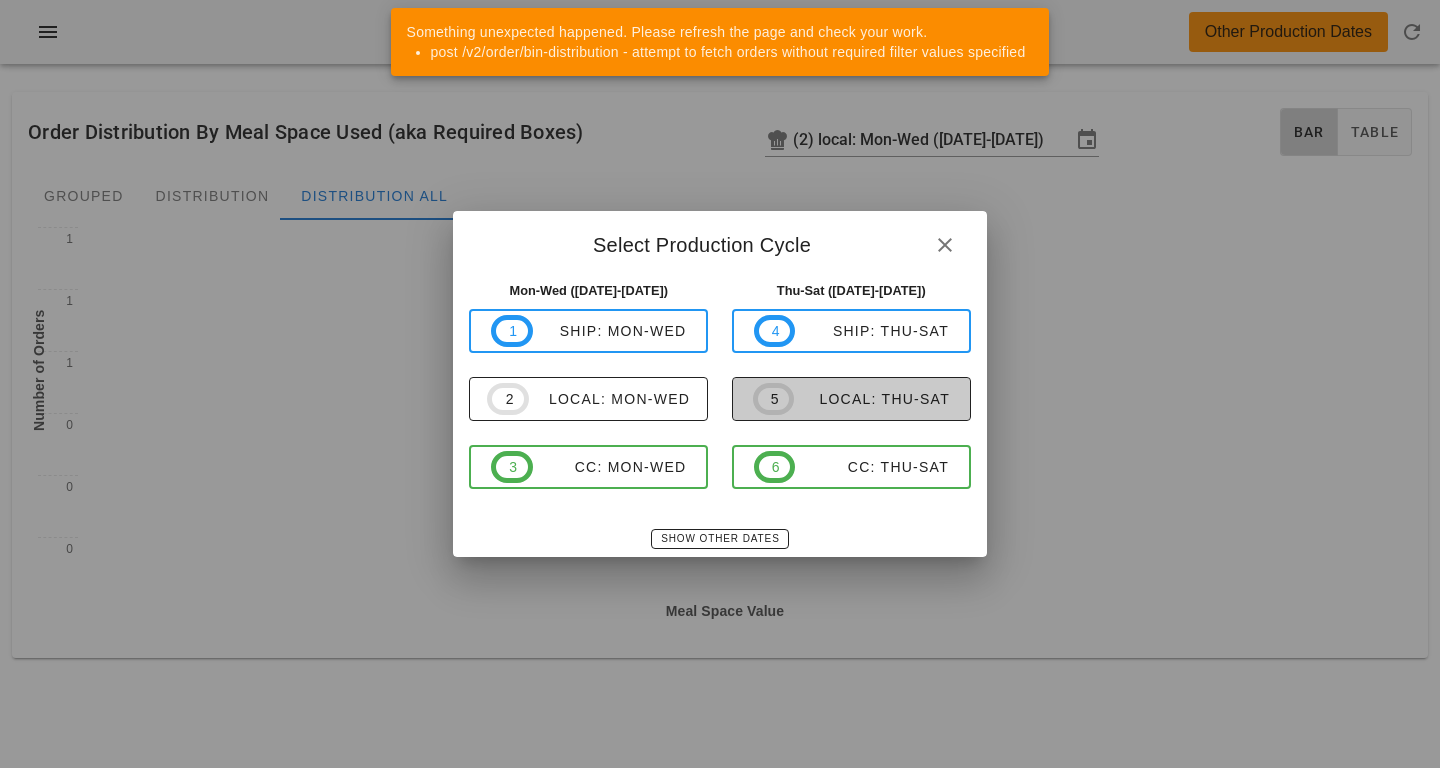 click on "local: Thu-Sat" at bounding box center [872, 399] 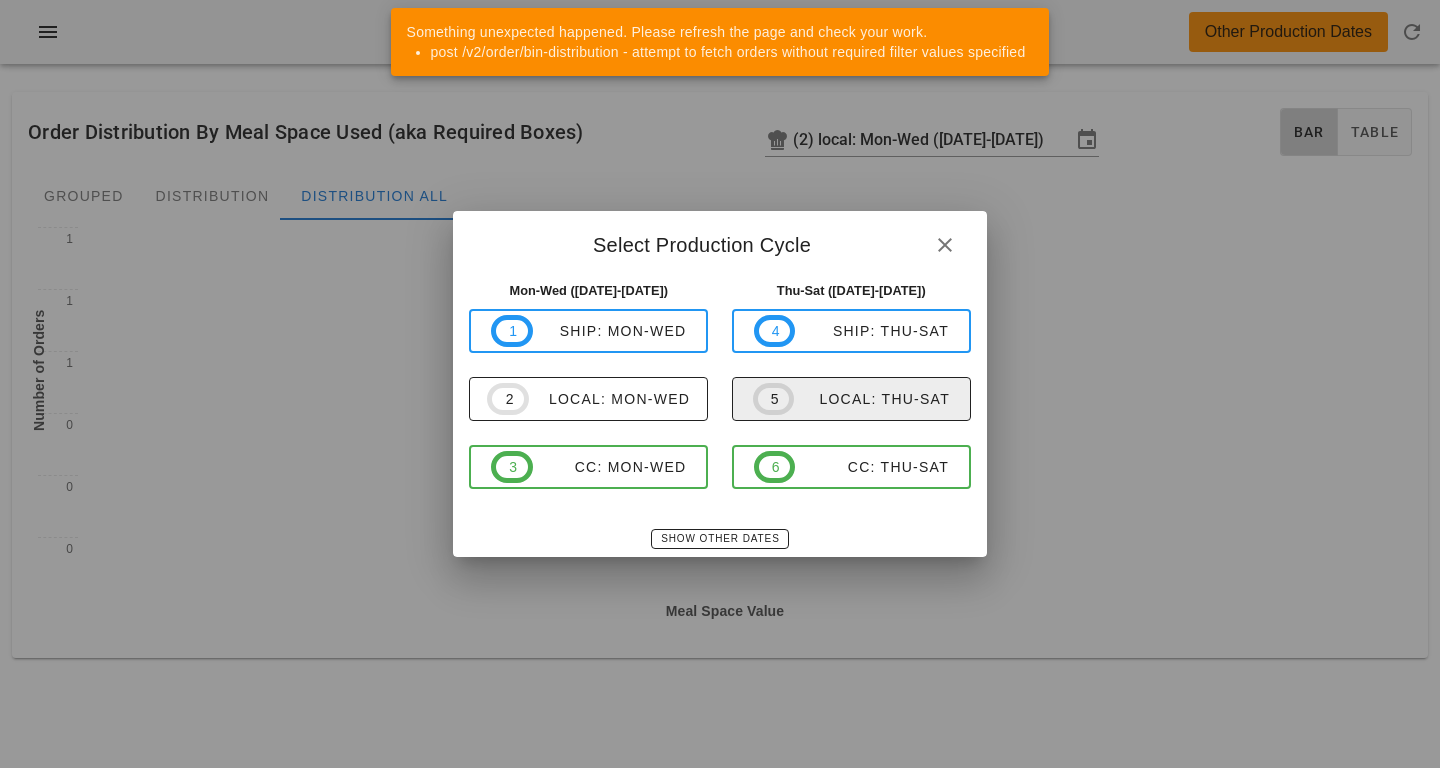 type on "local: Thu-Sat ([DATE]-[DATE])" 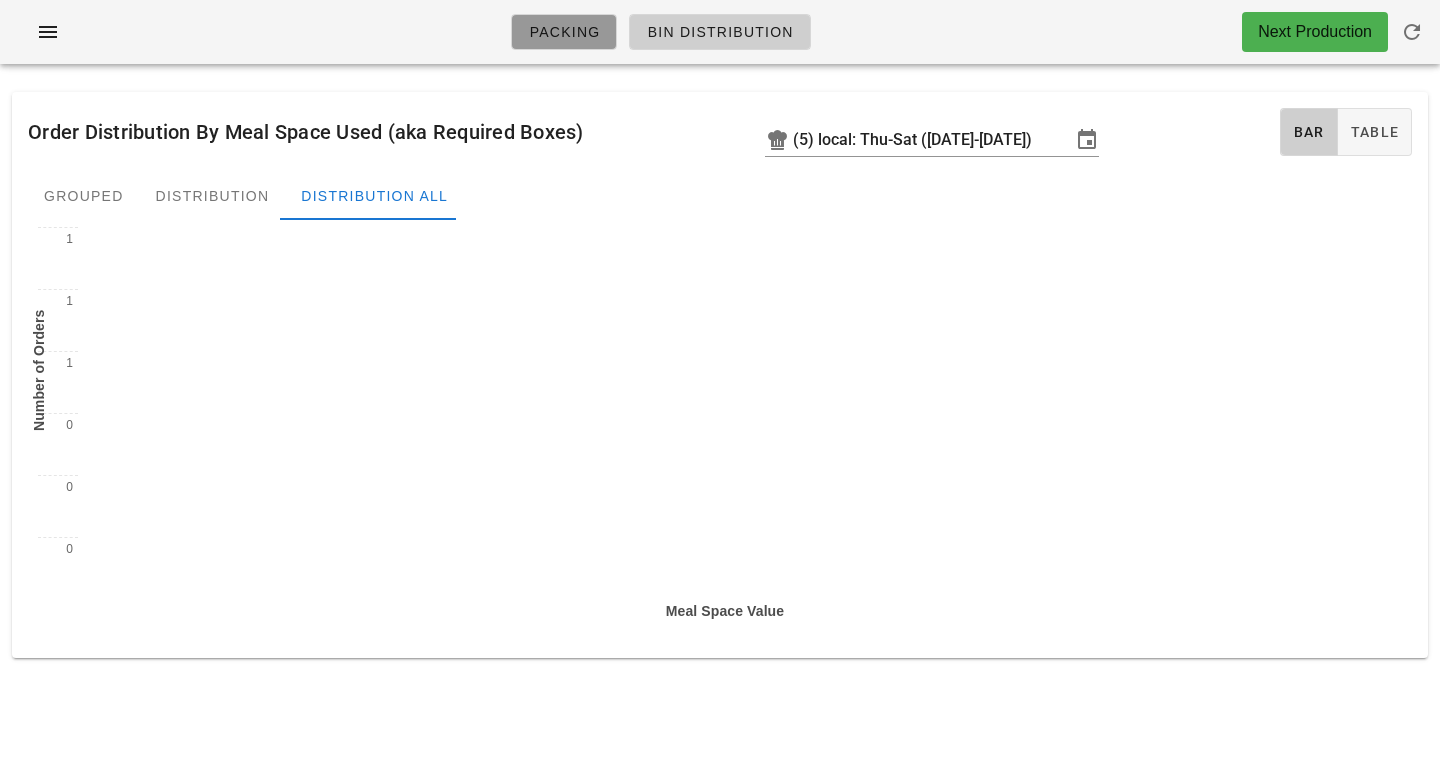 click on "Packing" at bounding box center [564, 32] 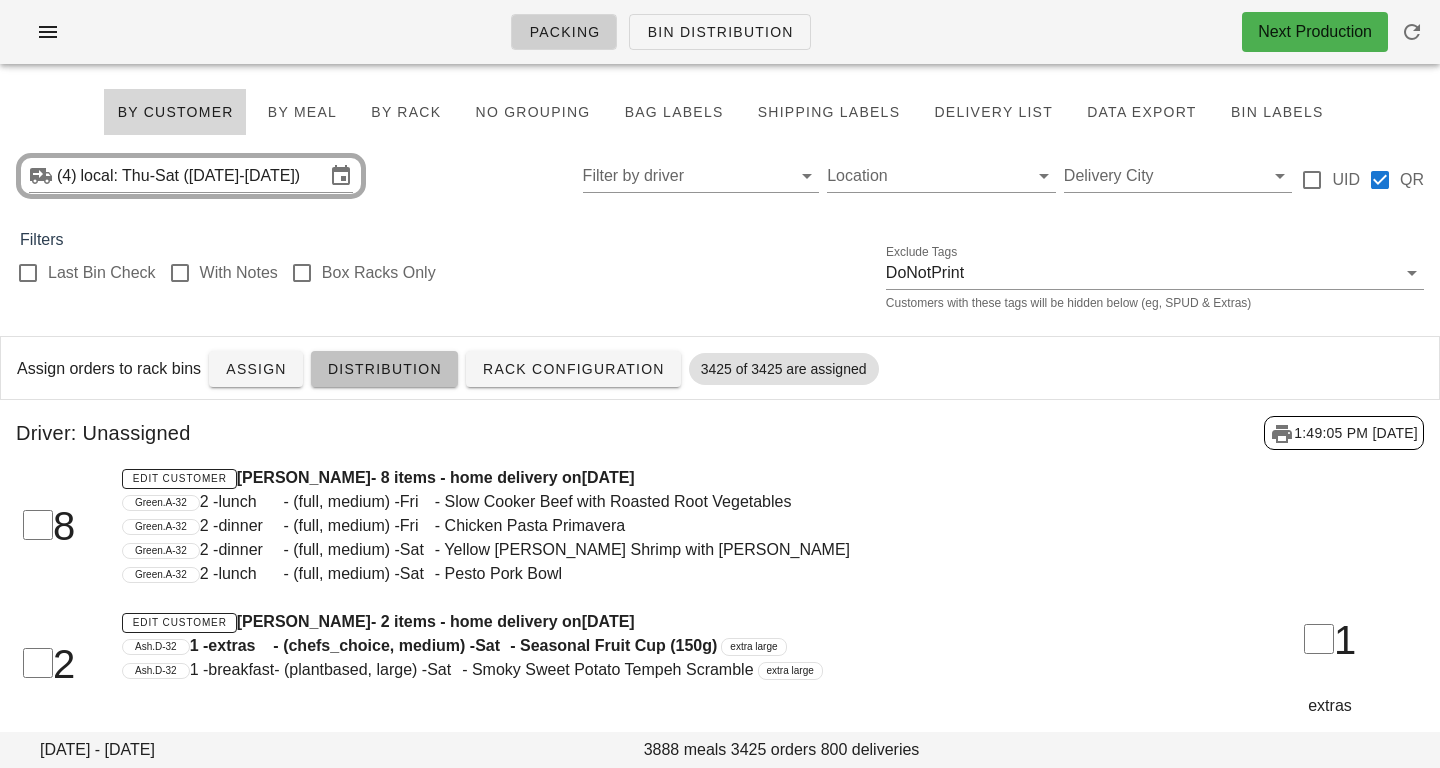 click on "Distribution" at bounding box center [384, 369] 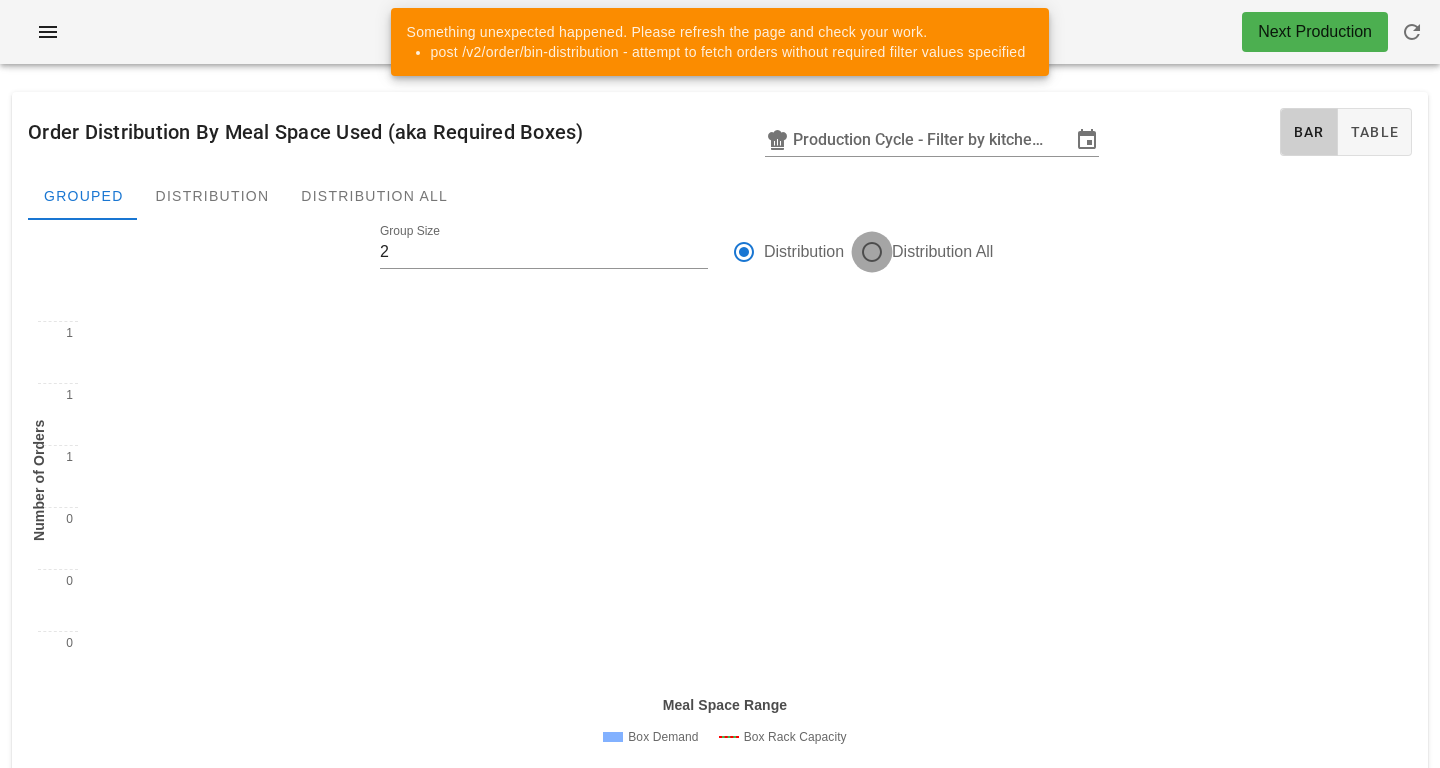 click at bounding box center [872, 252] 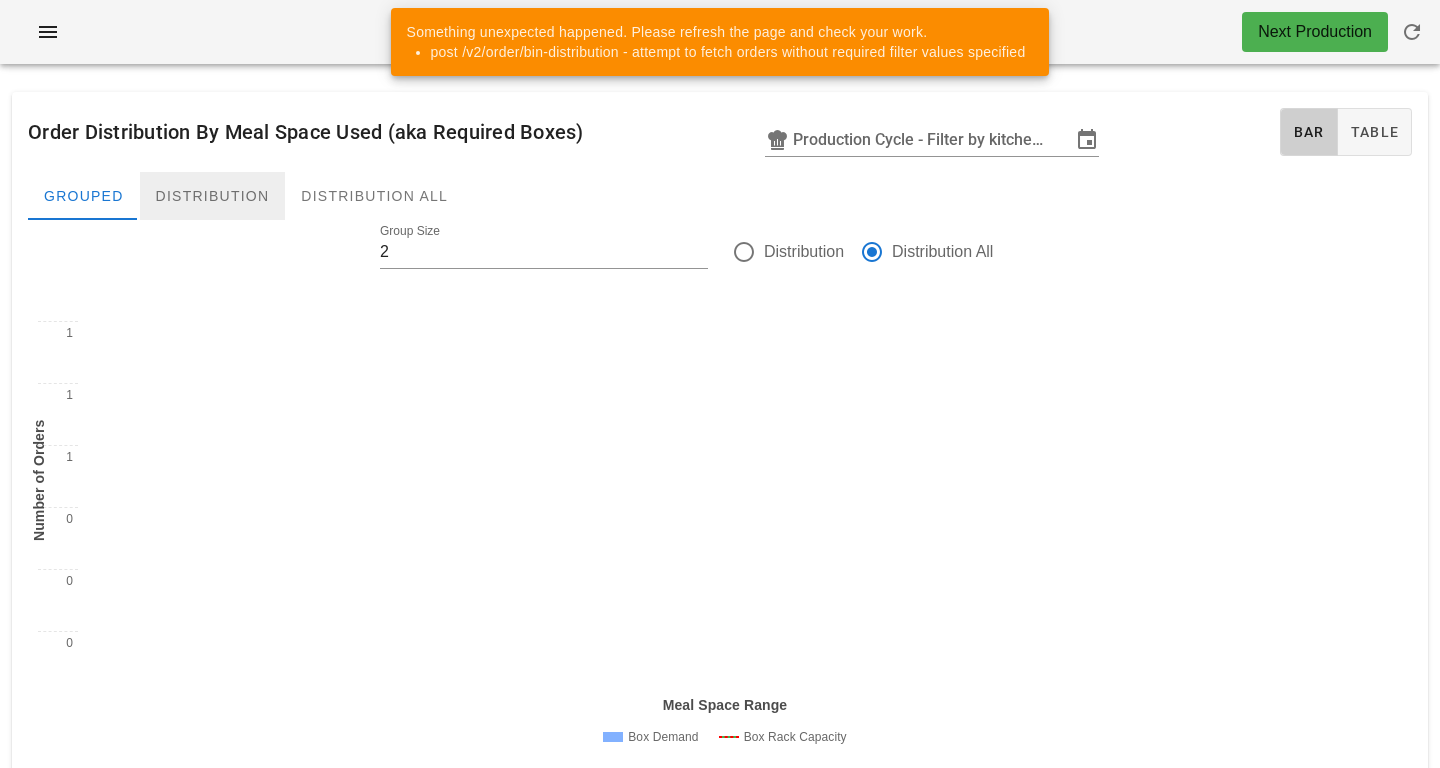 click on "Distribution" at bounding box center (213, 196) 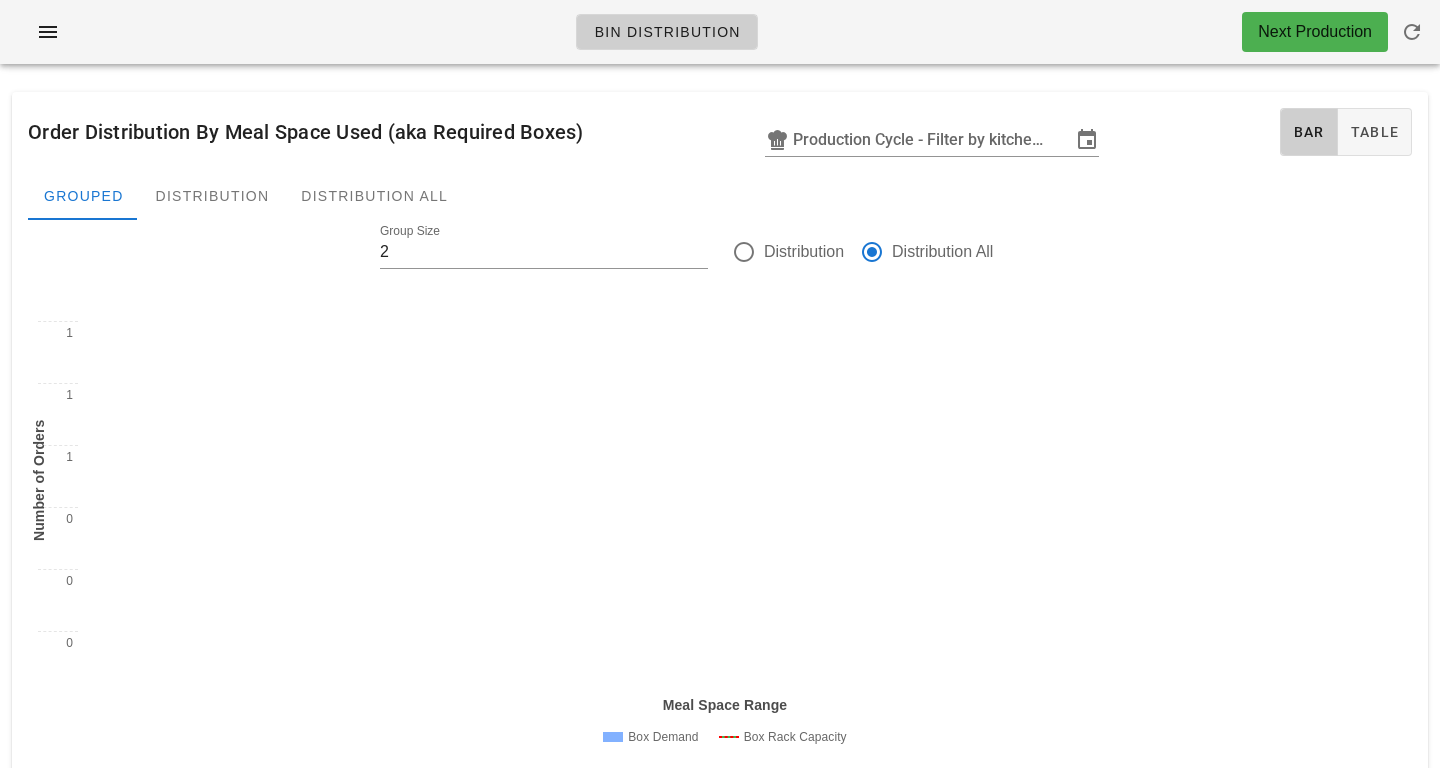 scroll, scrollTop: 0, scrollLeft: 0, axis: both 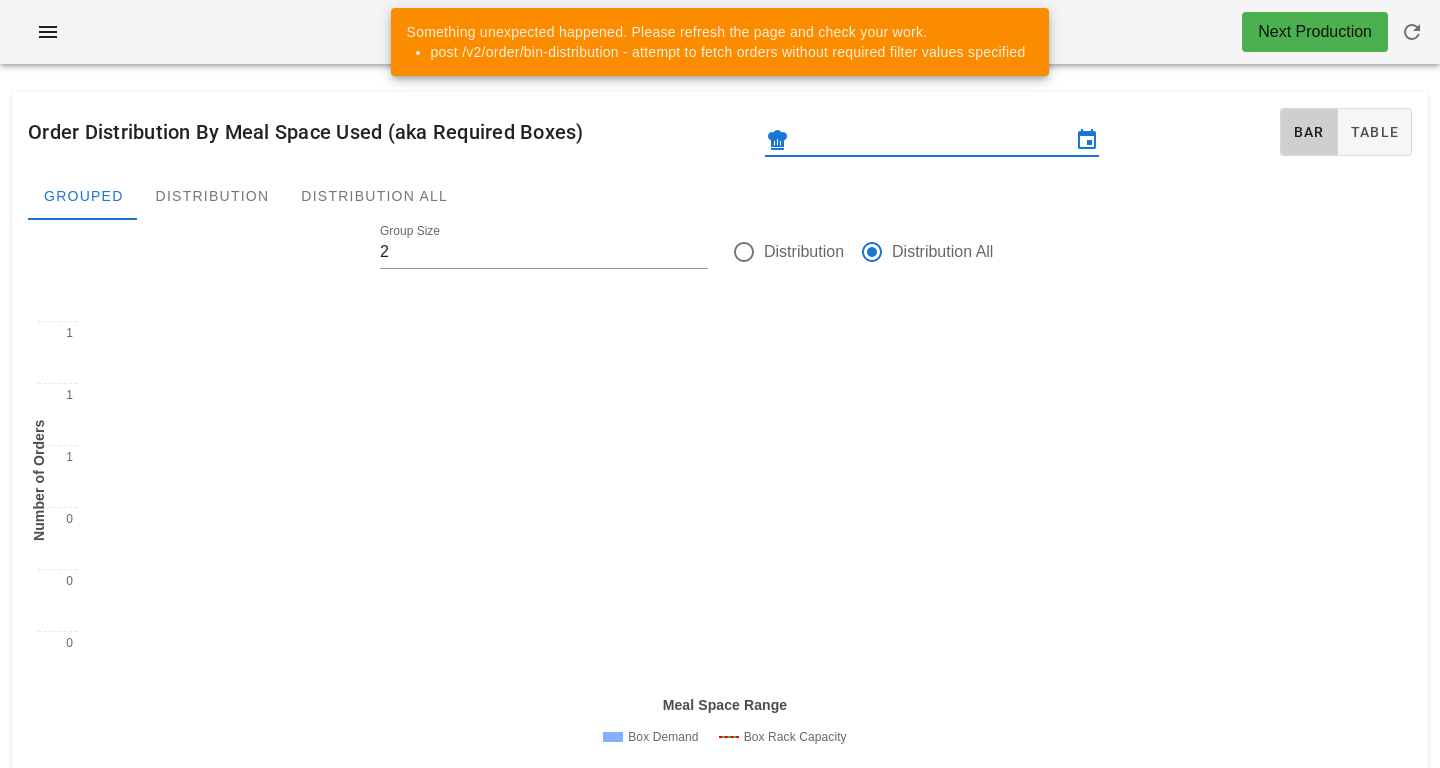click at bounding box center [932, 140] 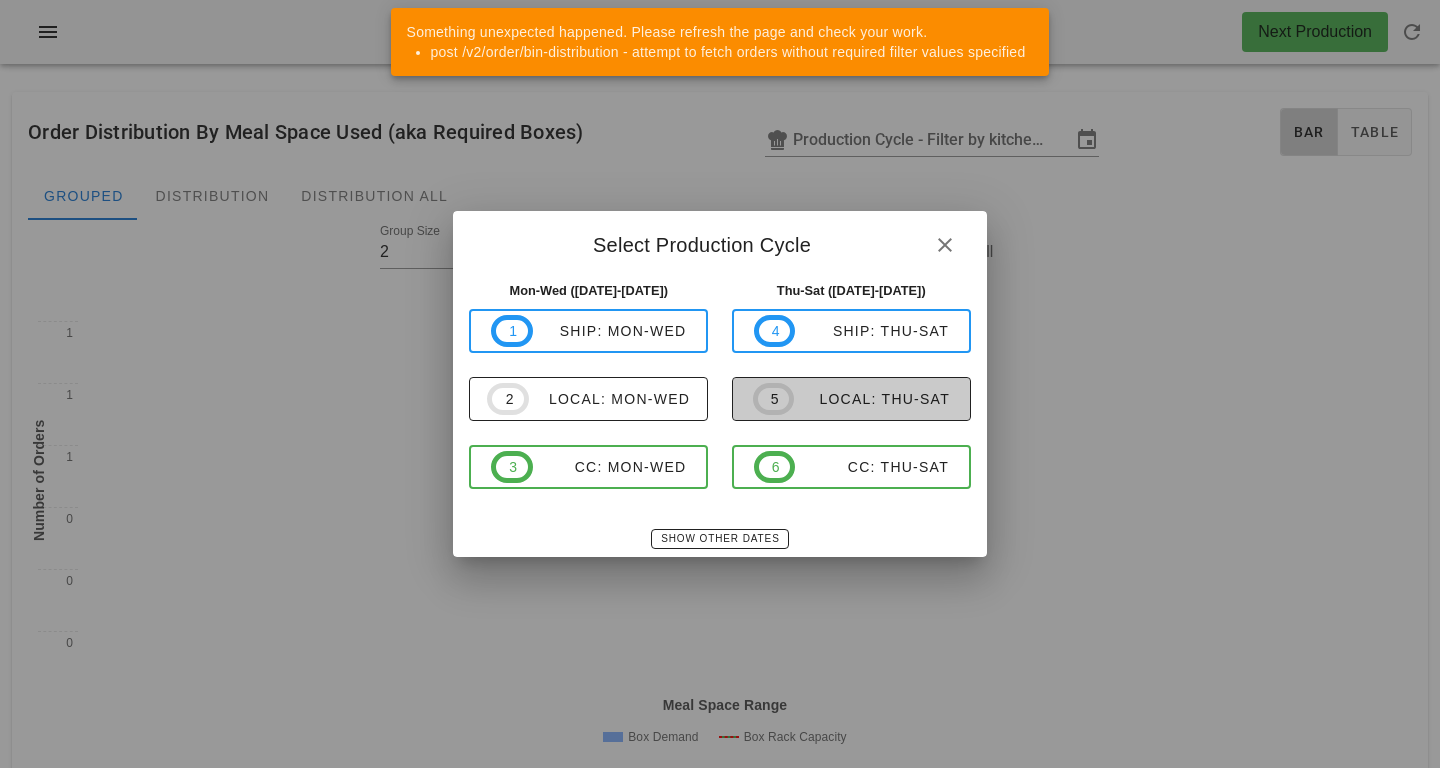 click on "5   local: Thu-Sat" at bounding box center (851, 399) 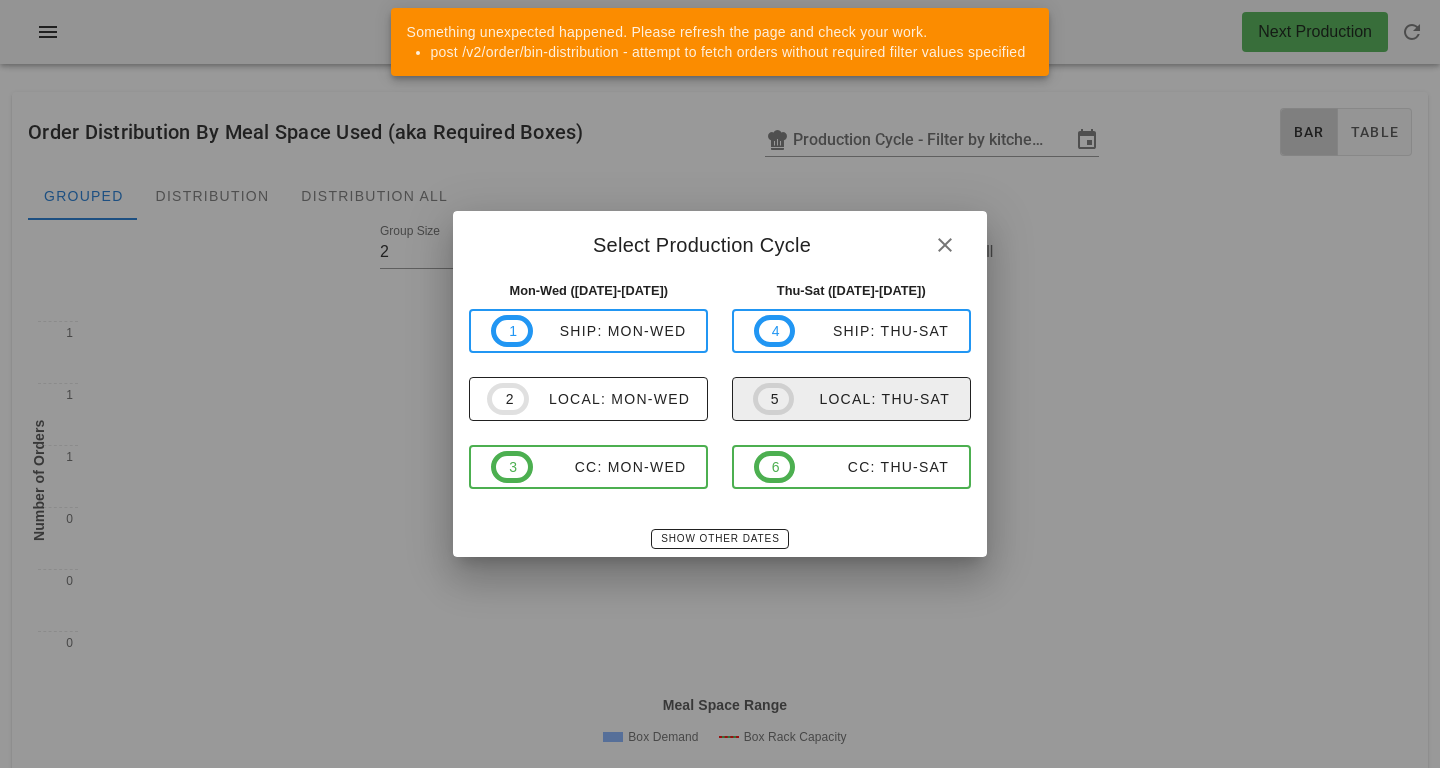 type on "local: Thu-Sat ([DATE]-[DATE])" 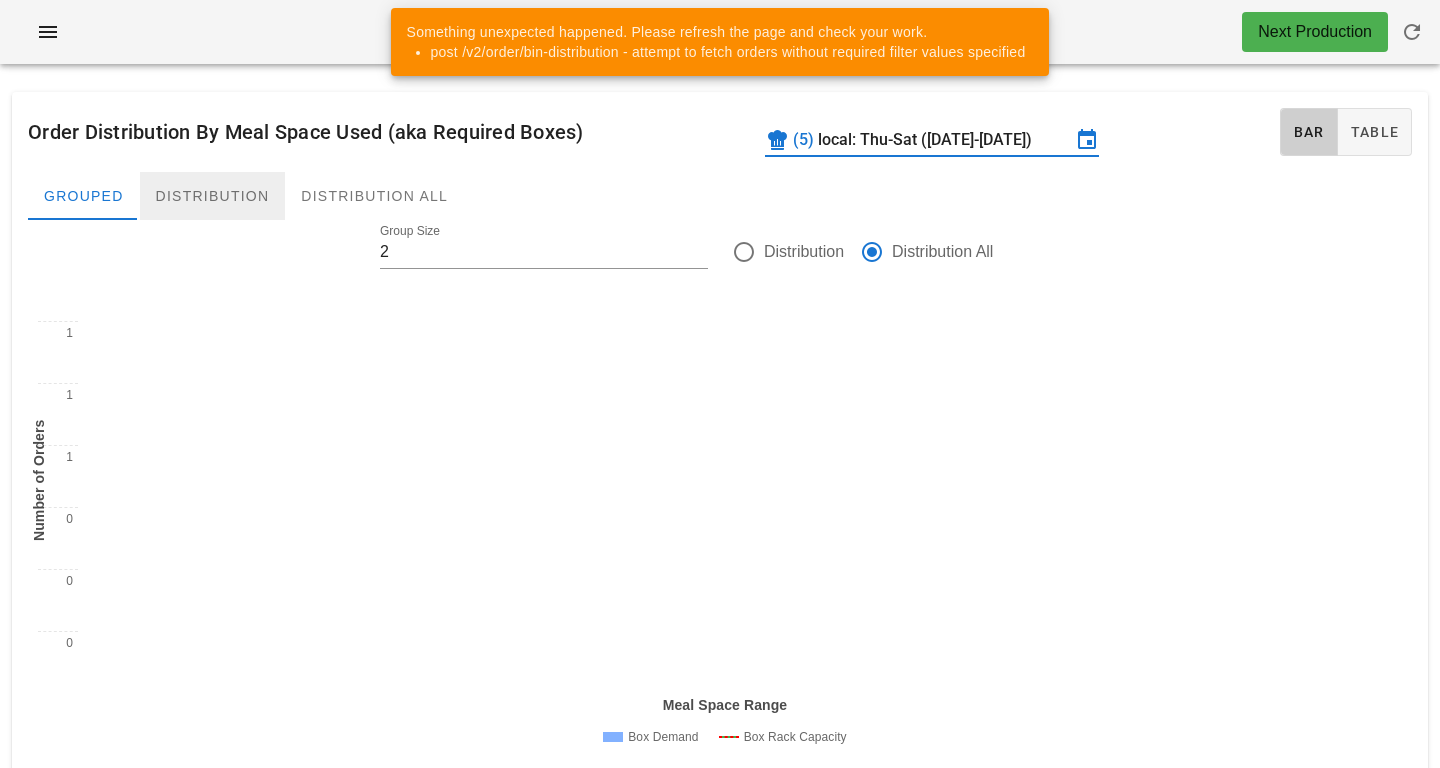 click on "Distribution" at bounding box center (213, 196) 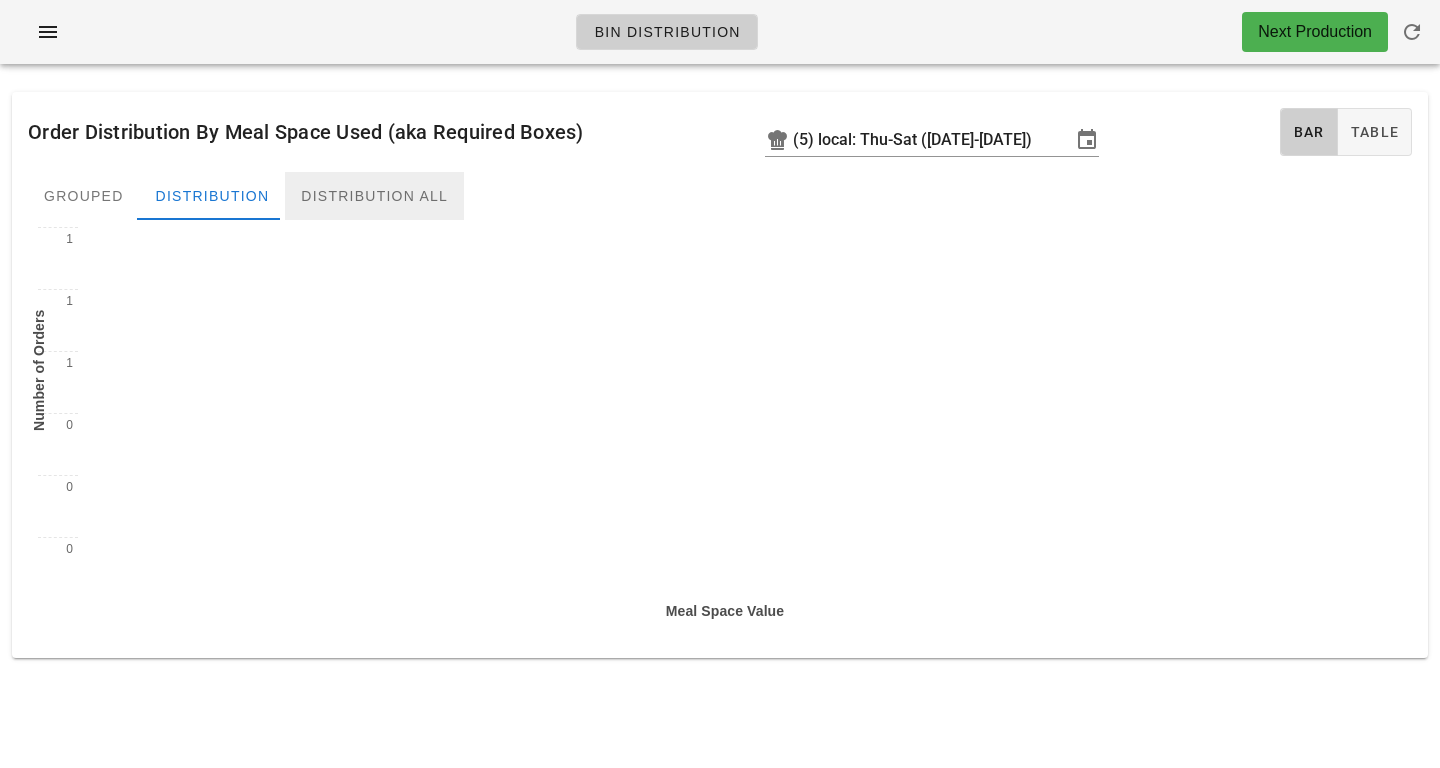click on "Distribution All" at bounding box center (374, 196) 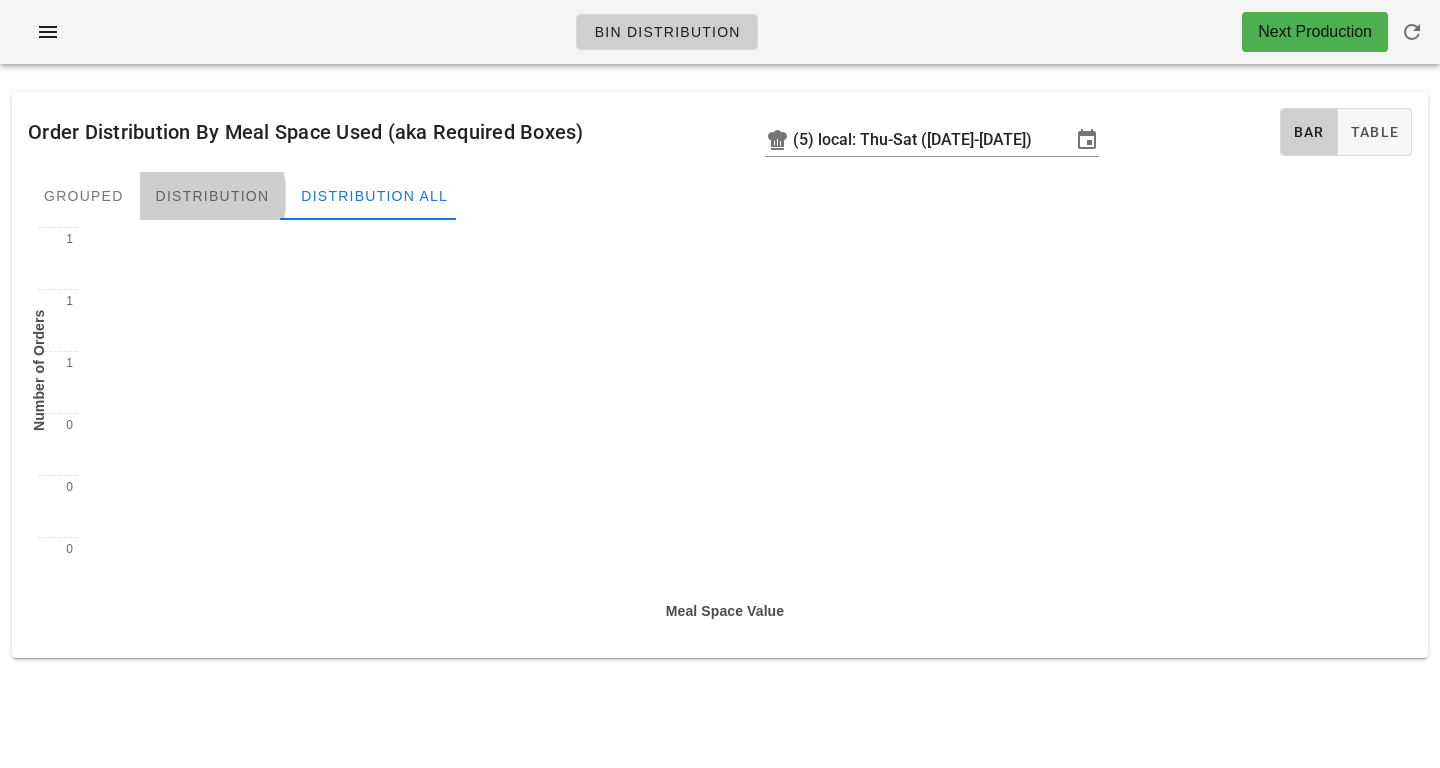 click on "Distribution" at bounding box center (213, 196) 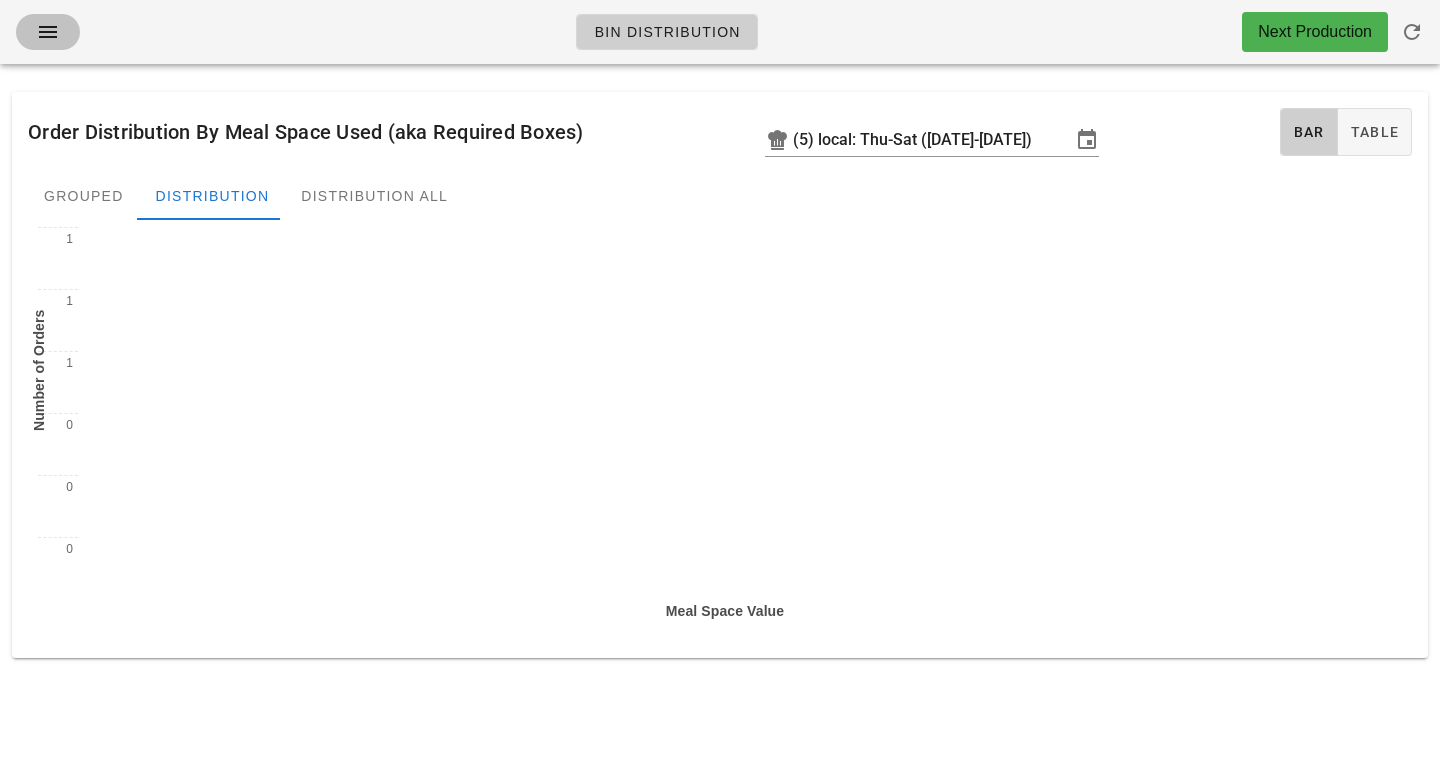 click at bounding box center [48, 32] 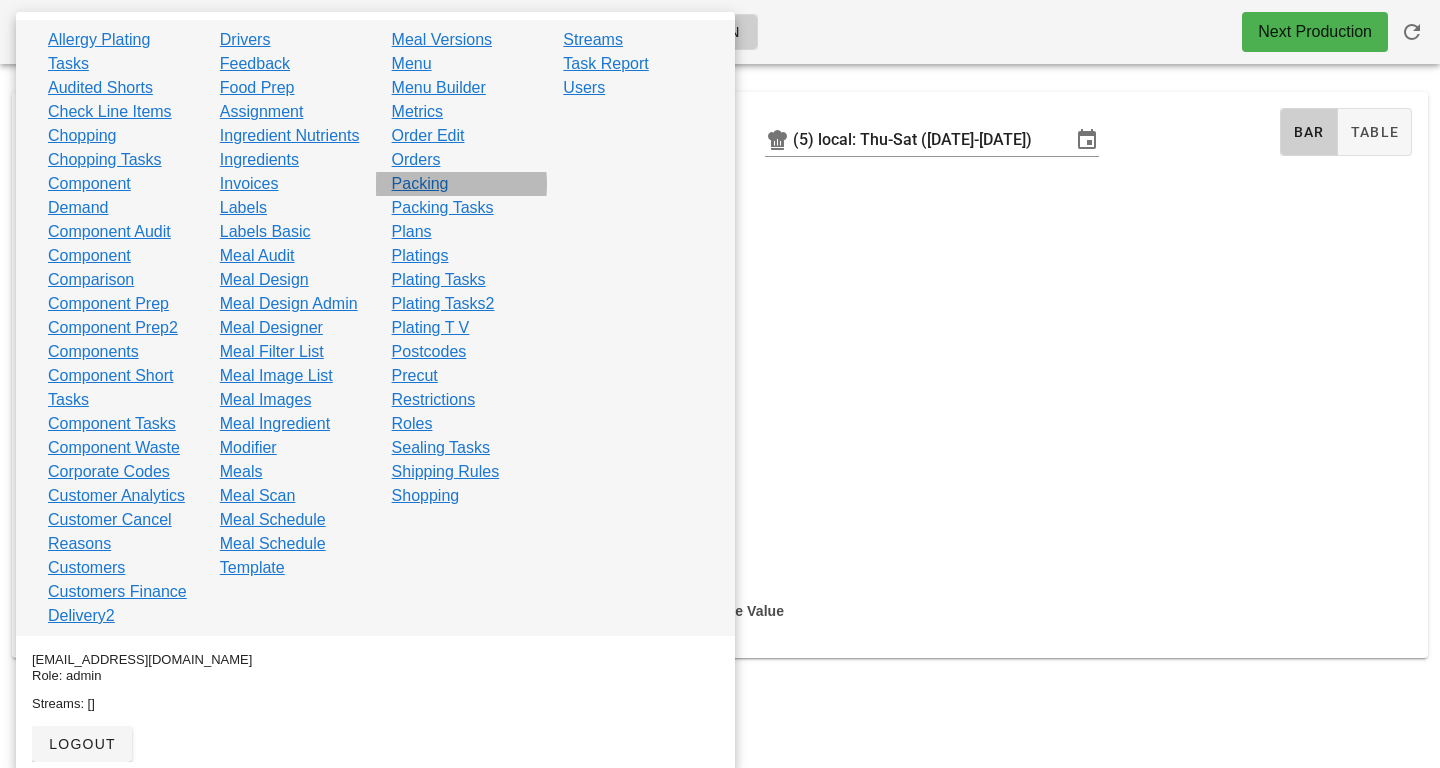 click on "Packing" at bounding box center (420, 184) 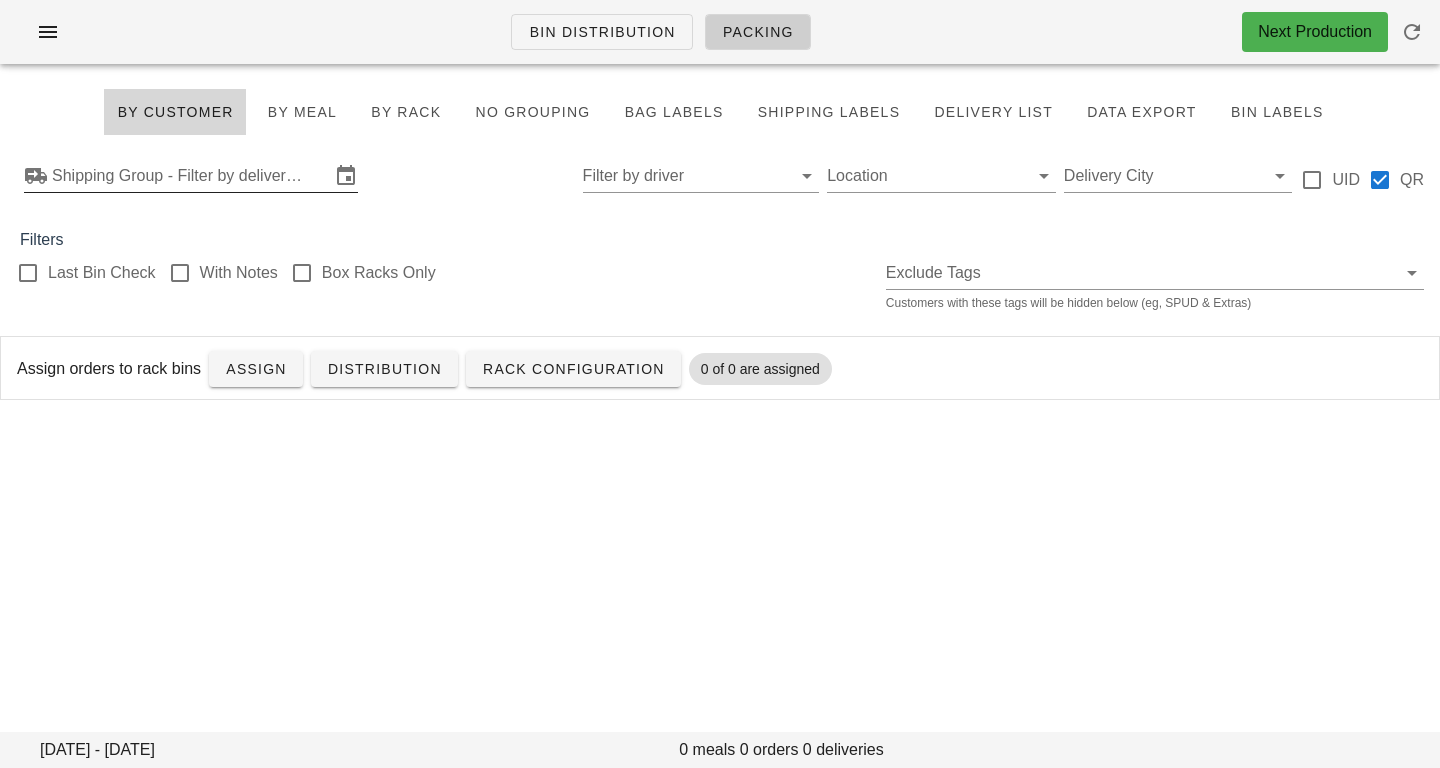 click on "Shipping Group - Filter by delivery logistics" at bounding box center (191, 176) 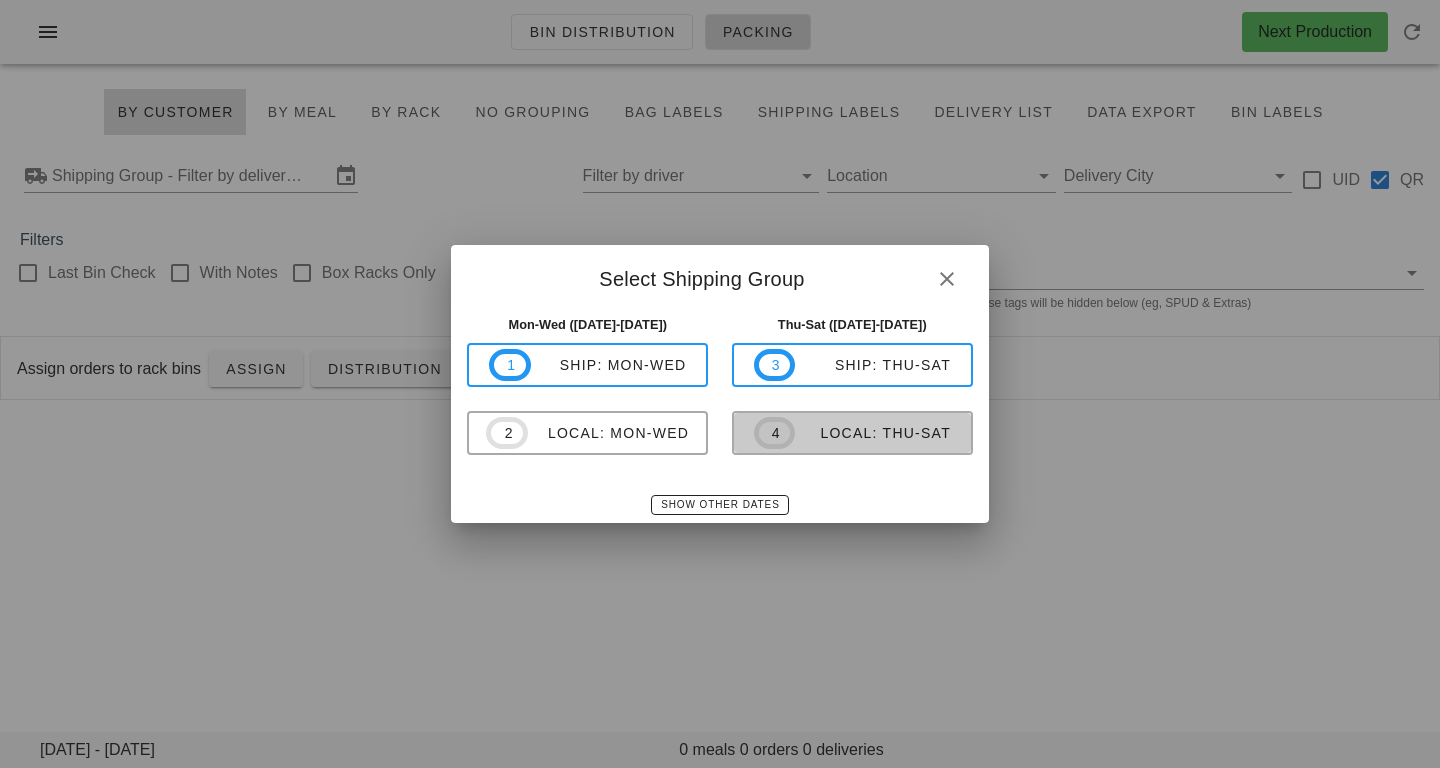 click on "4" at bounding box center [775, 433] 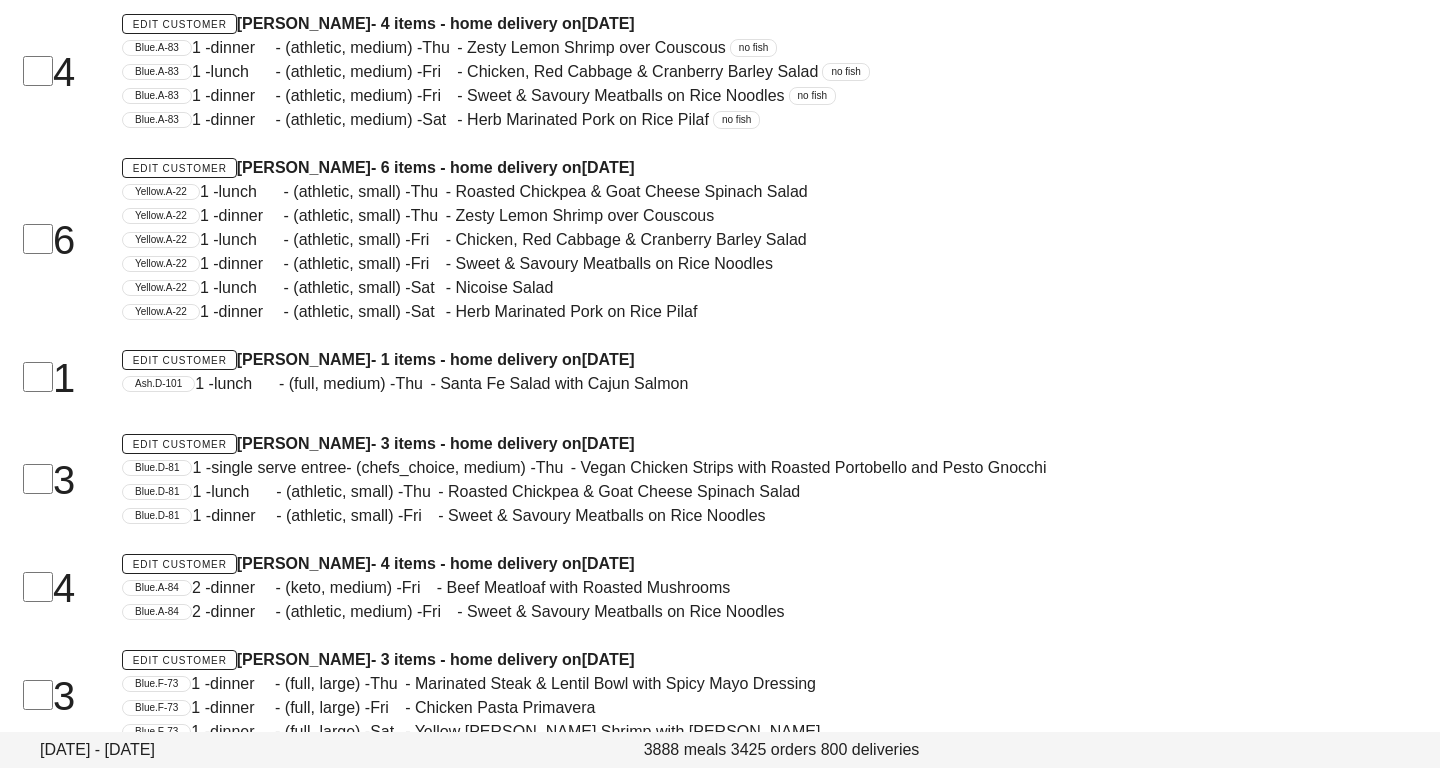 scroll, scrollTop: 80822, scrollLeft: 0, axis: vertical 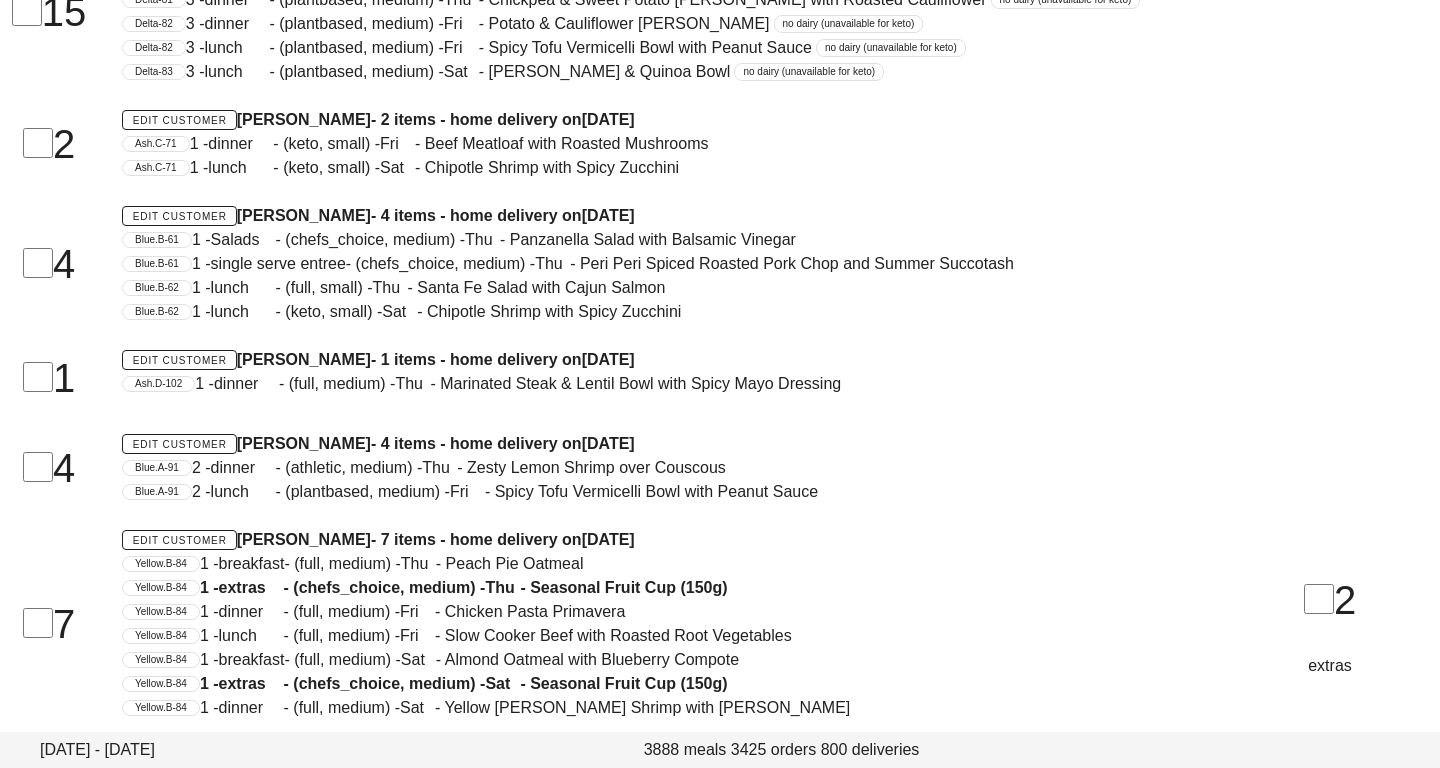 click on "1 -  Salads  - (chefs_choice, medium) -  Thu  - Panzanella Salad with Balsamic Vinegar" at bounding box center (494, 239) 